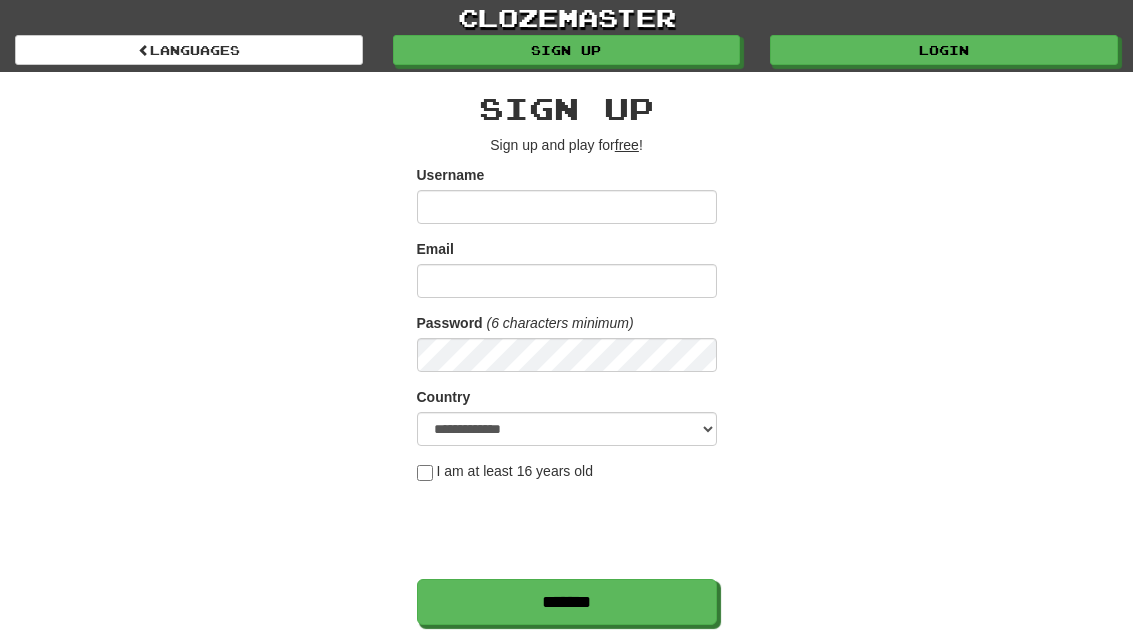 scroll, scrollTop: 0, scrollLeft: 0, axis: both 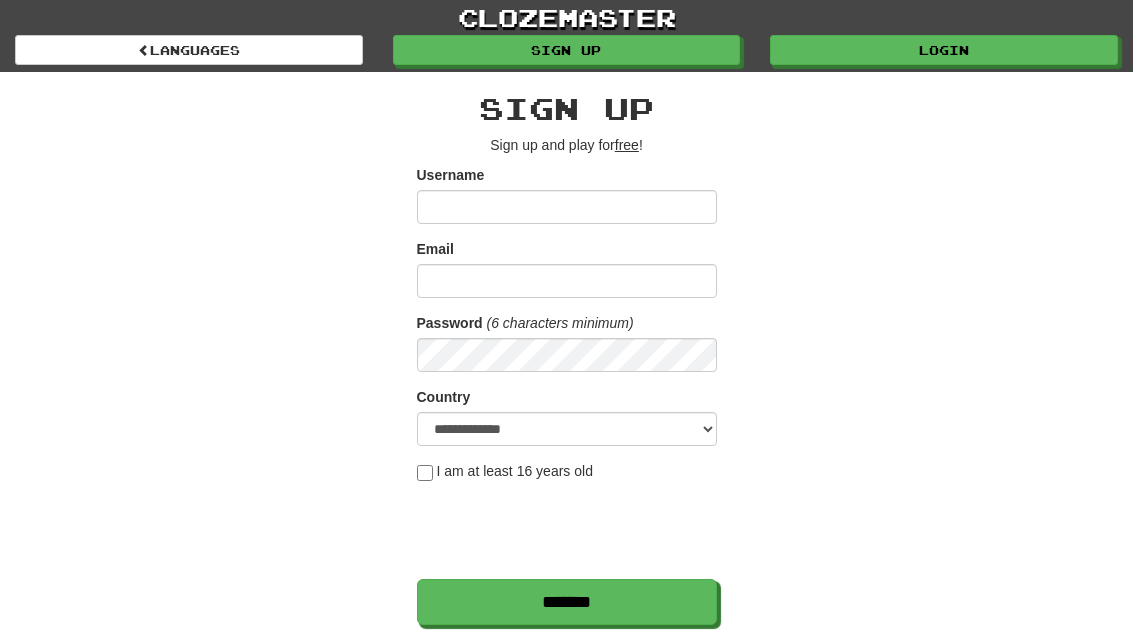 click on "Login" at bounding box center [944, 50] 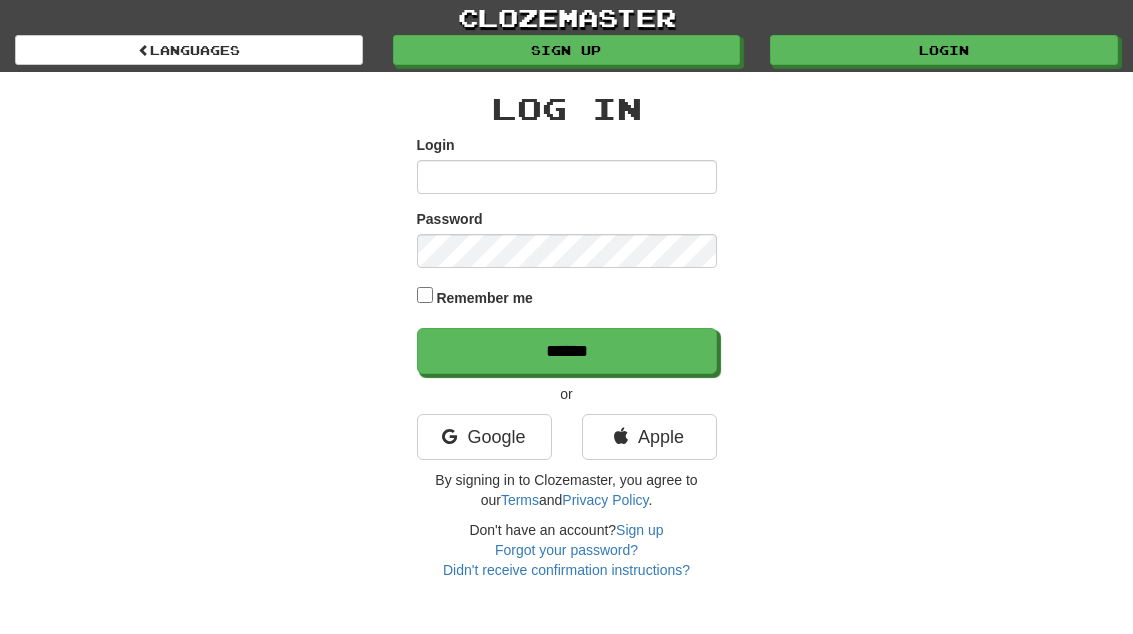scroll, scrollTop: 0, scrollLeft: 0, axis: both 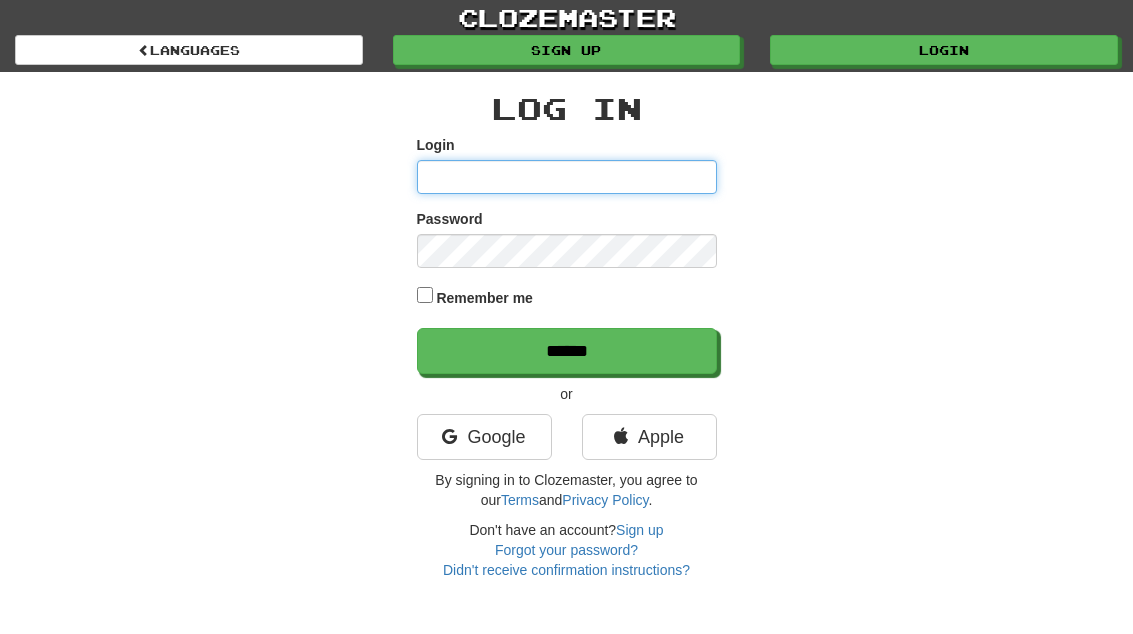 type on "**********" 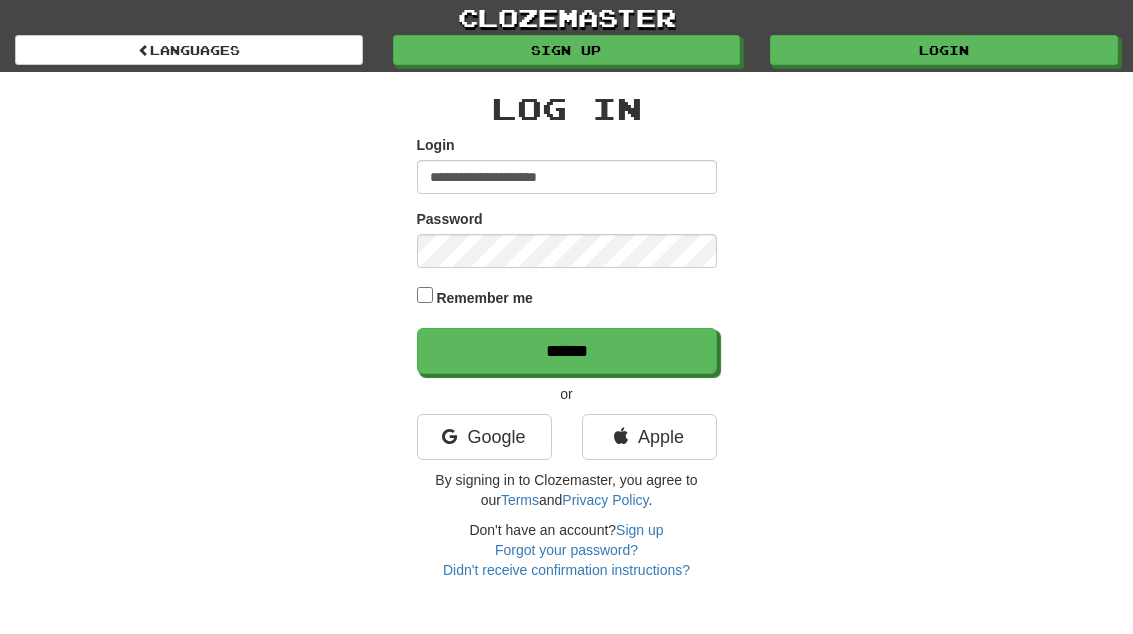 click on "******" at bounding box center (567, 351) 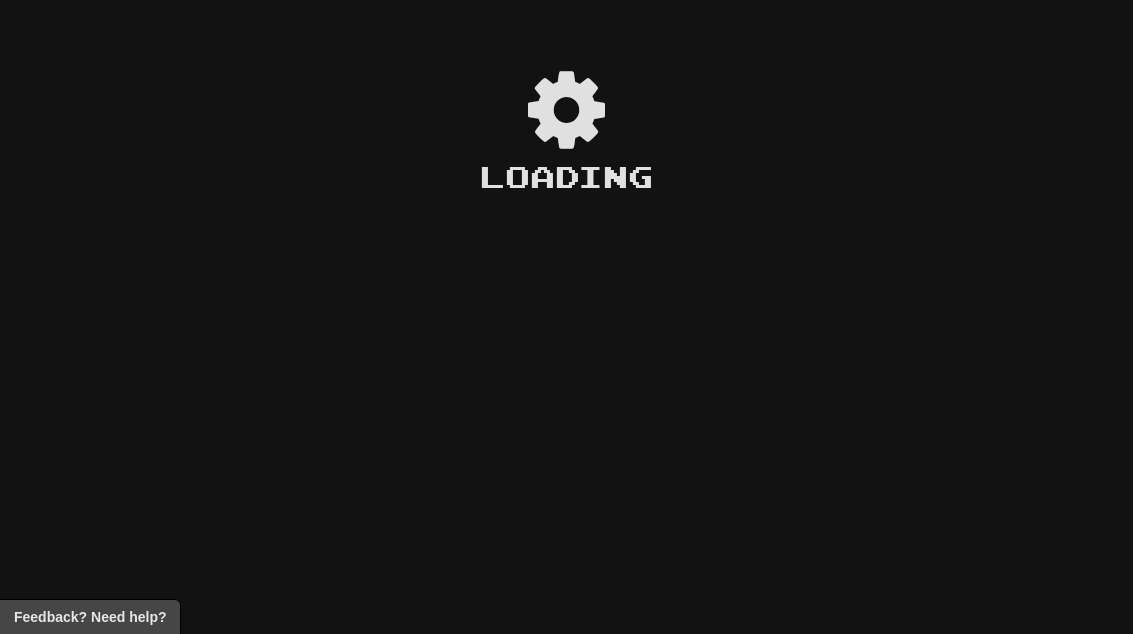 scroll, scrollTop: 0, scrollLeft: 0, axis: both 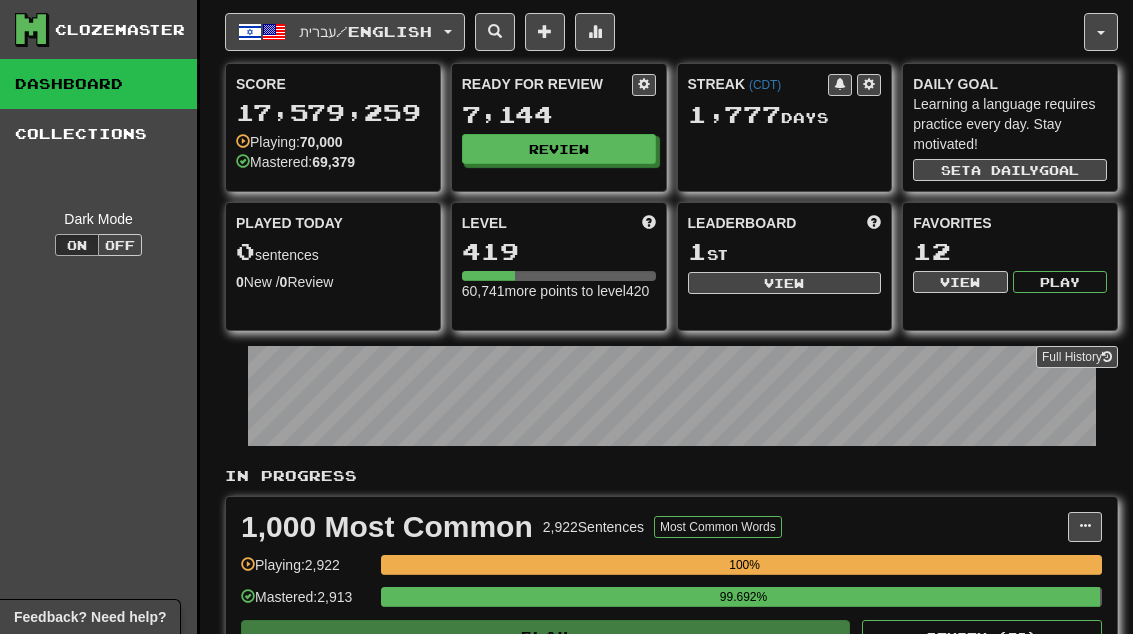 click on "Review" at bounding box center (559, 149) 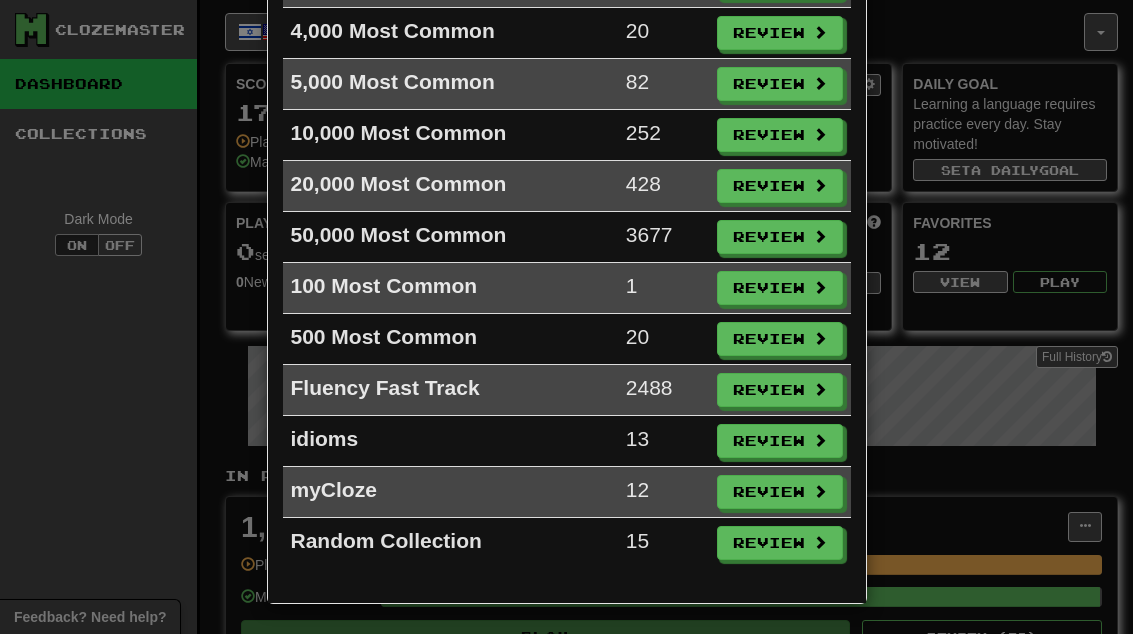 scroll, scrollTop: 326, scrollLeft: 0, axis: vertical 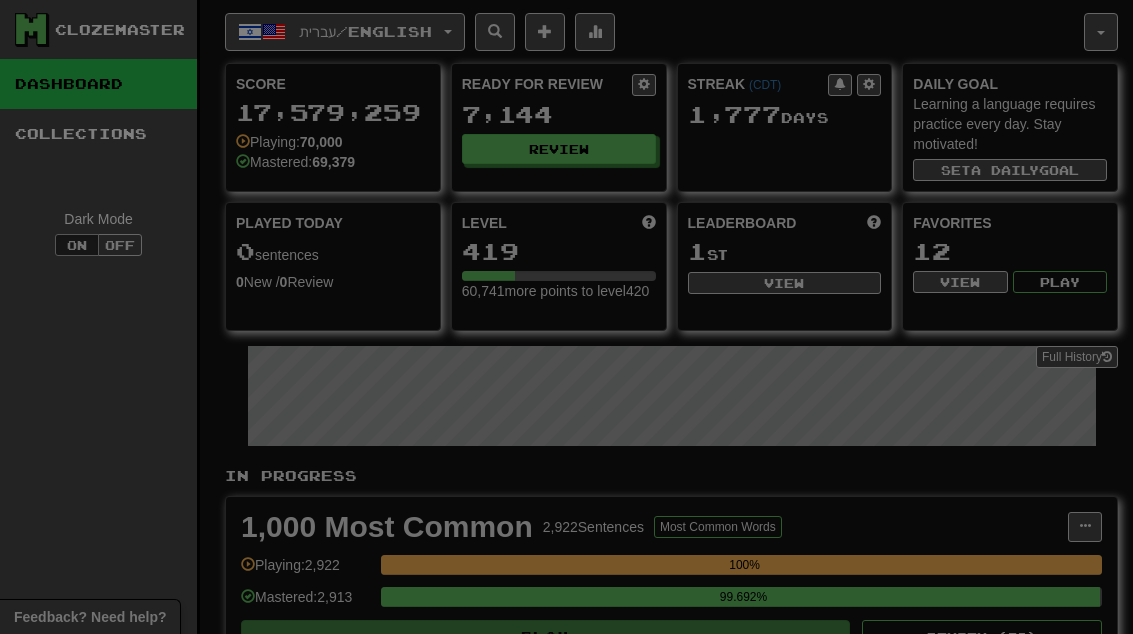 select on "**" 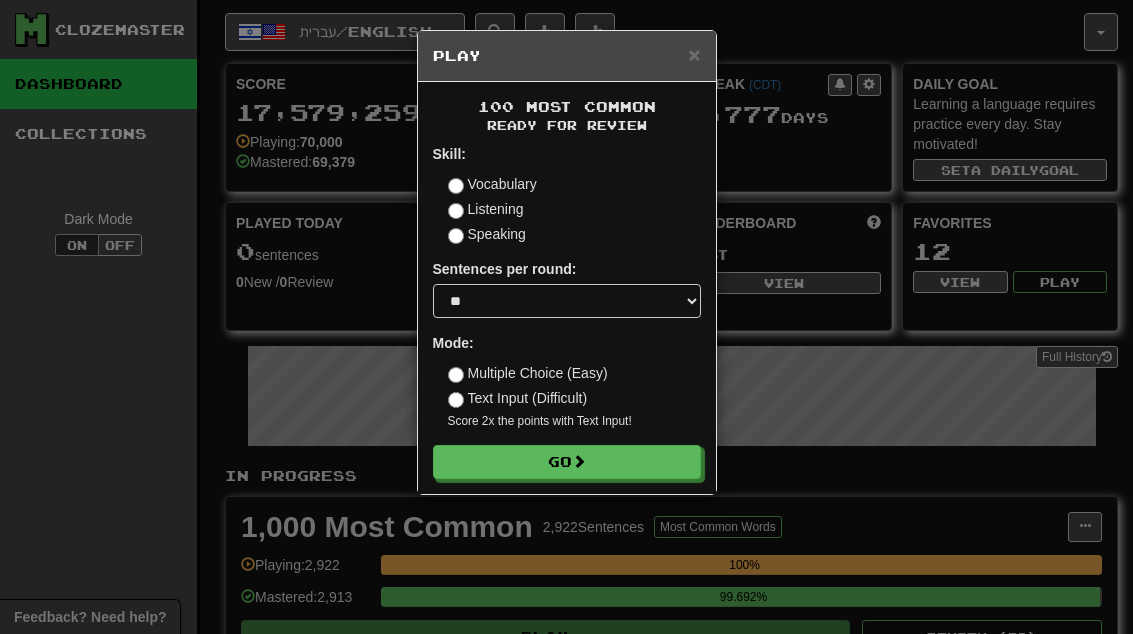 click on "Go" at bounding box center (567, 462) 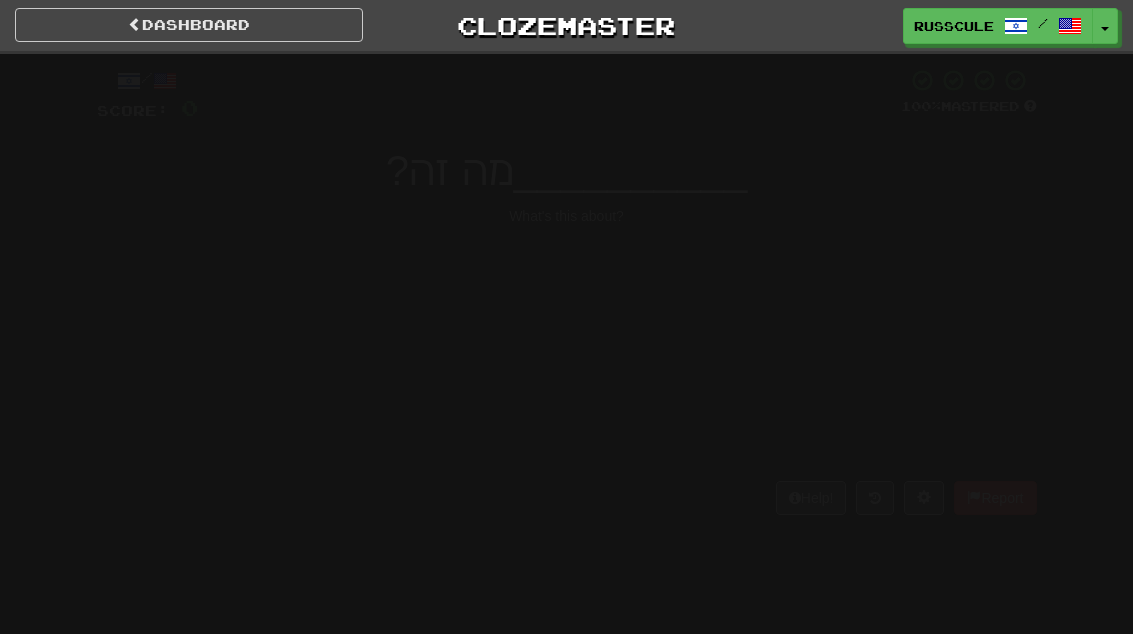 scroll, scrollTop: 0, scrollLeft: 0, axis: both 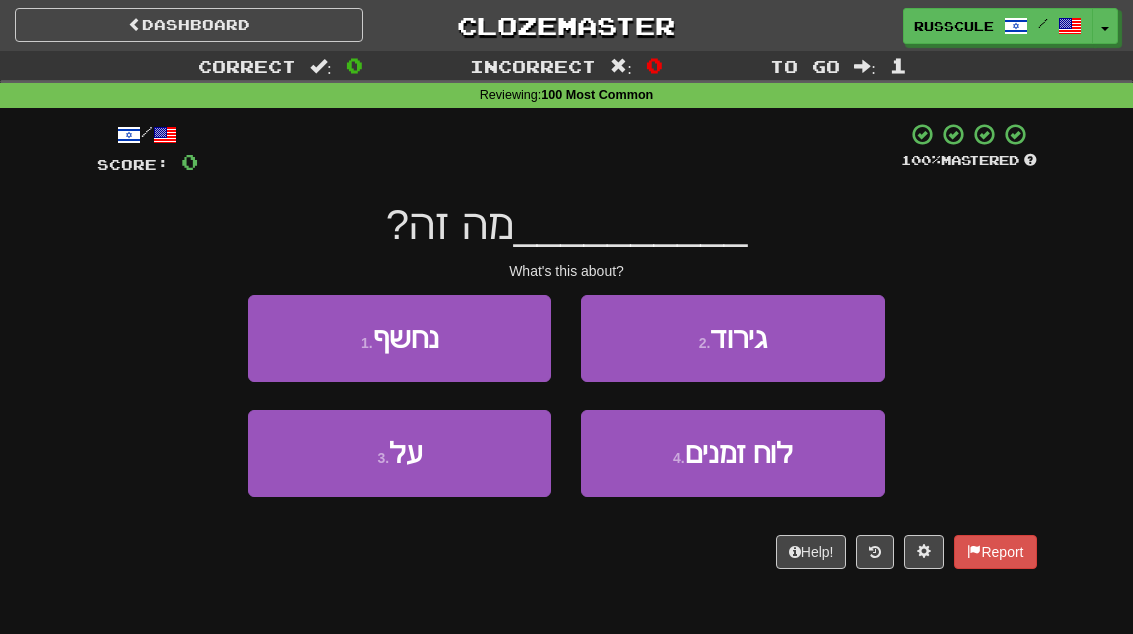 click on "3 .  על" at bounding box center [399, 453] 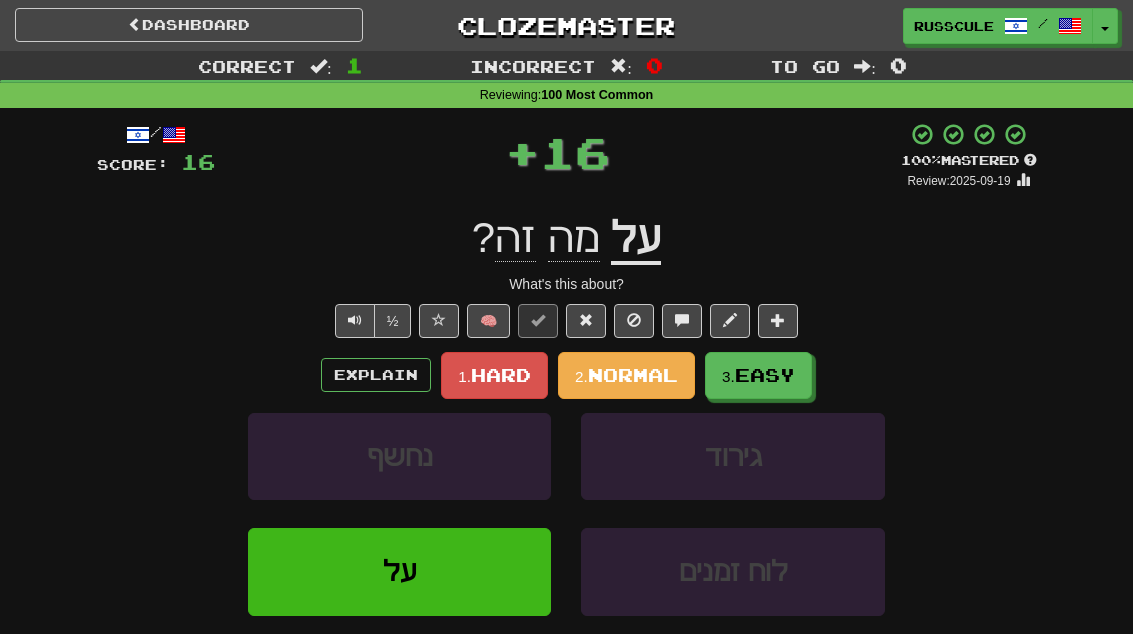 click on "3.  Easy" at bounding box center [758, 375] 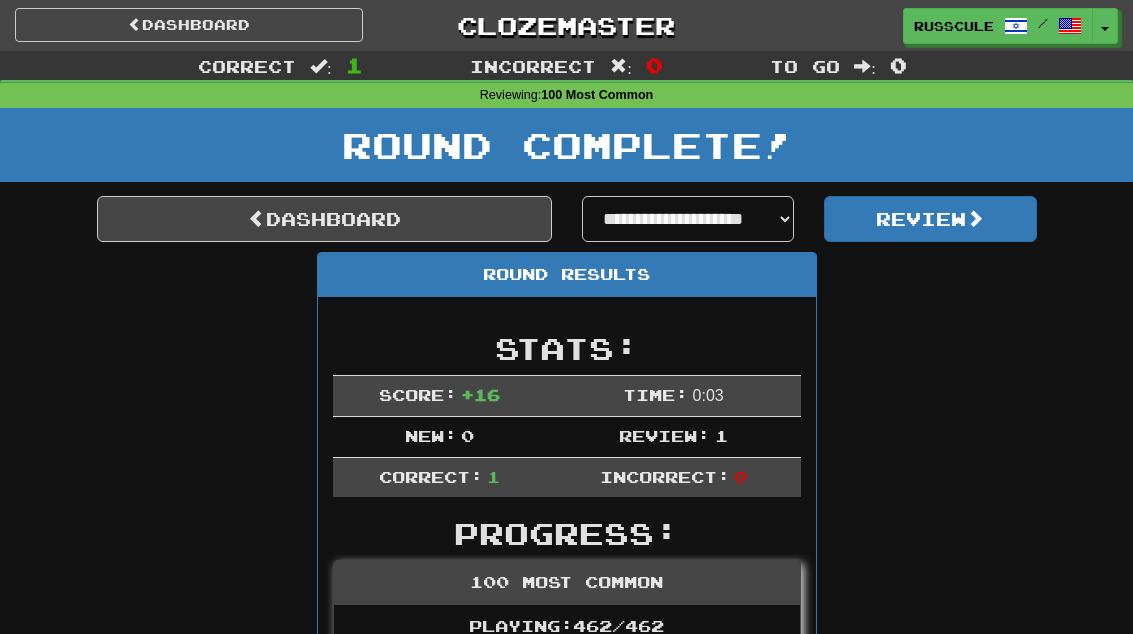click on "Dashboard" at bounding box center [324, 219] 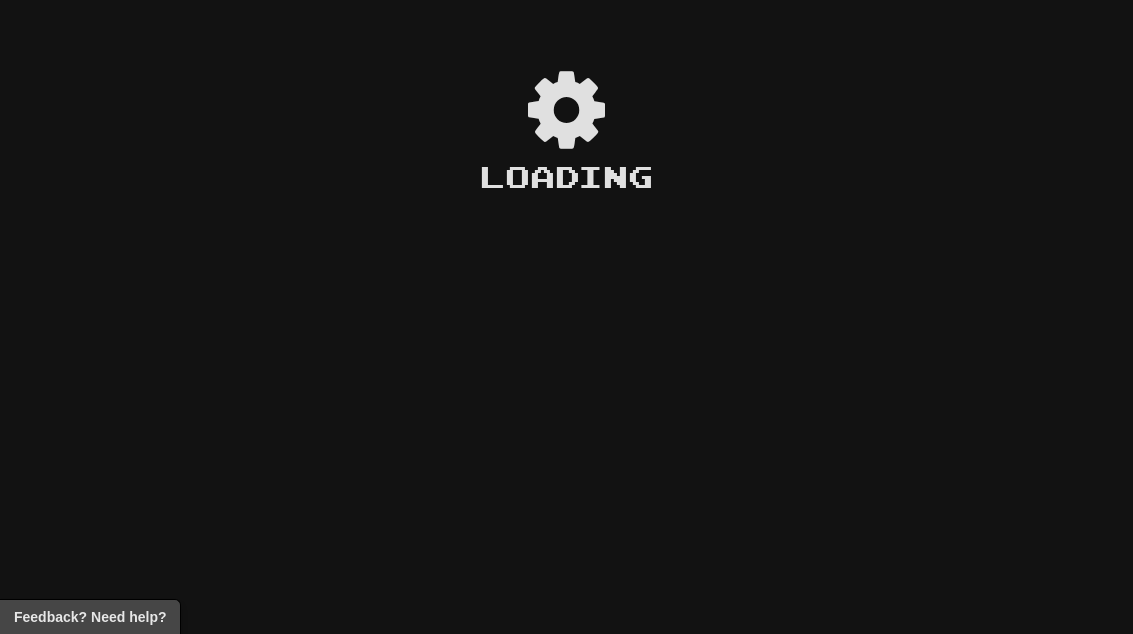 scroll, scrollTop: 0, scrollLeft: 0, axis: both 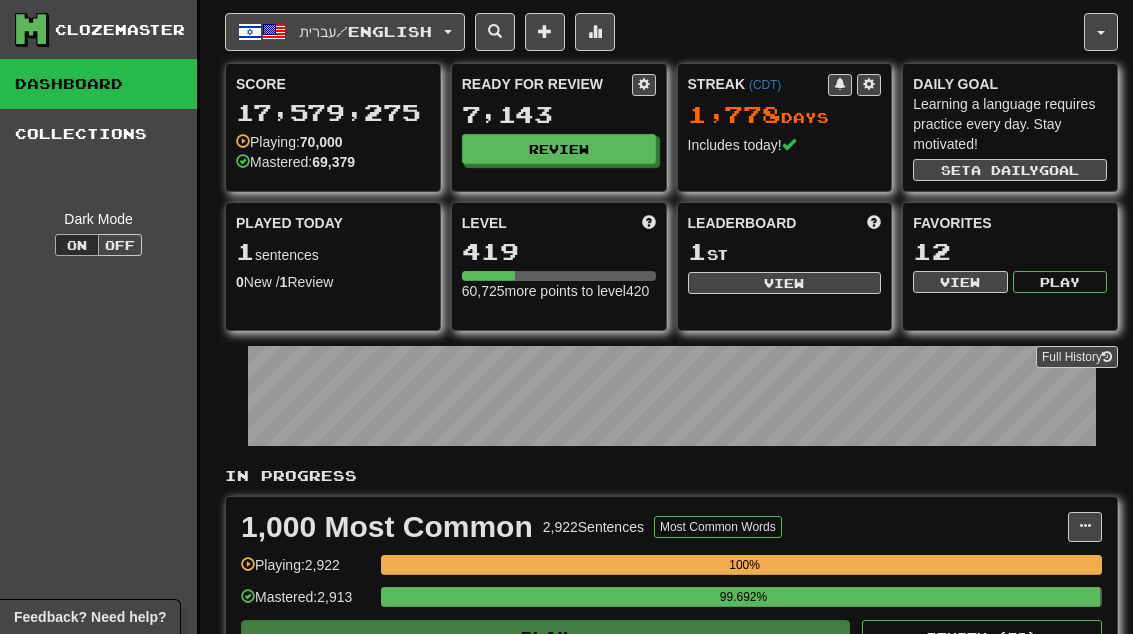 click on "Review" at bounding box center (559, 149) 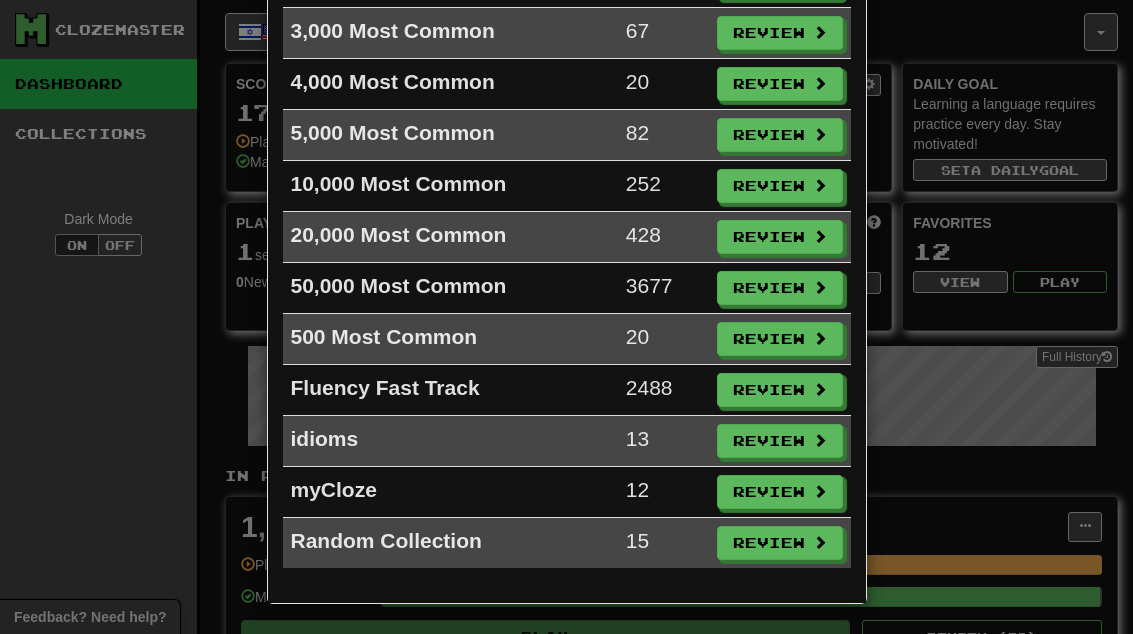 scroll, scrollTop: 275, scrollLeft: 0, axis: vertical 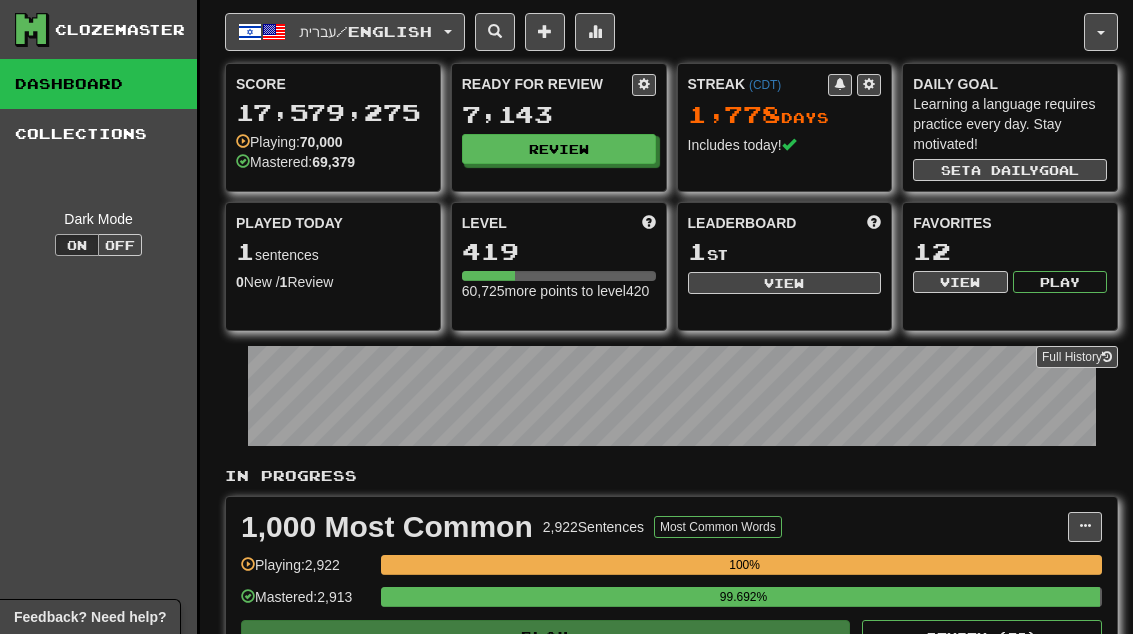 select on "**" 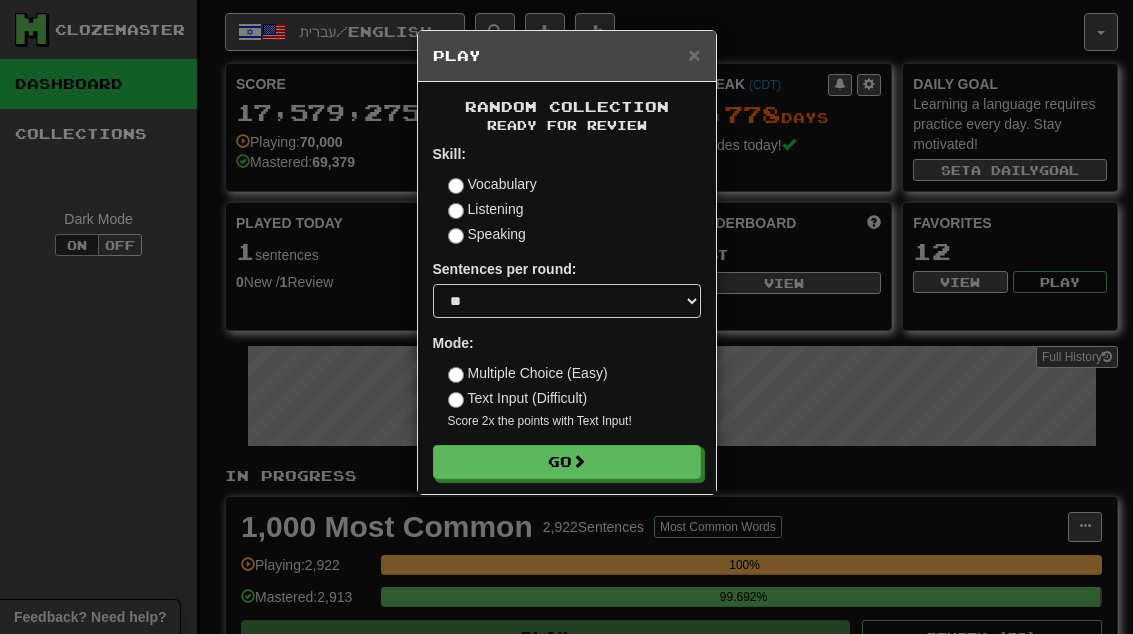 click on "Go" at bounding box center [567, 462] 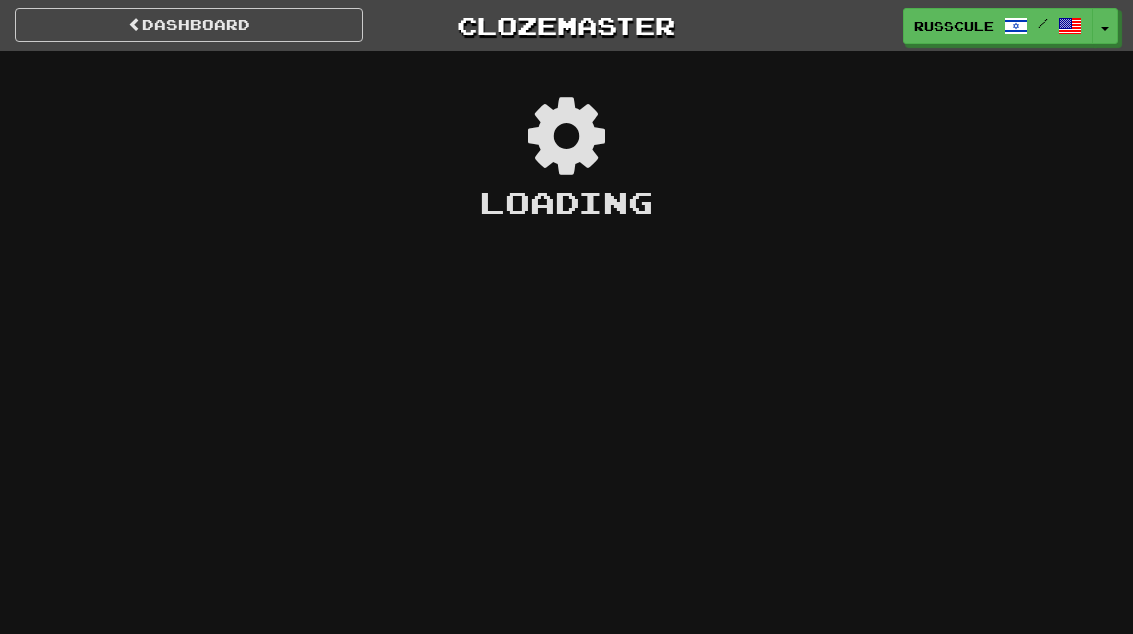 scroll, scrollTop: 0, scrollLeft: 0, axis: both 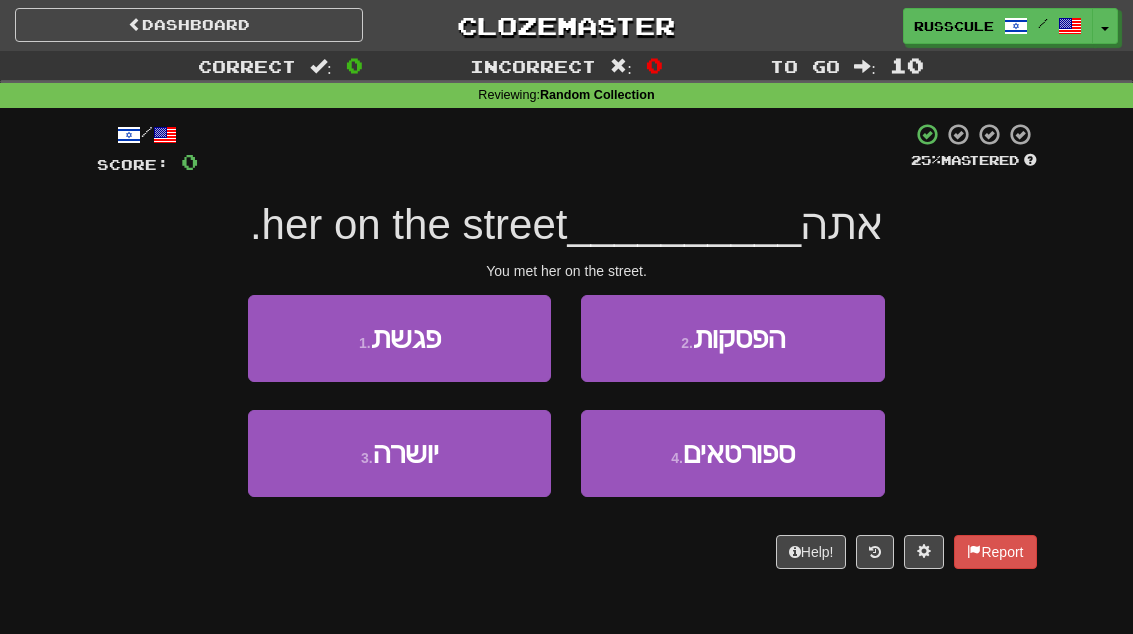 click on "1 .  פגשת" at bounding box center [399, 338] 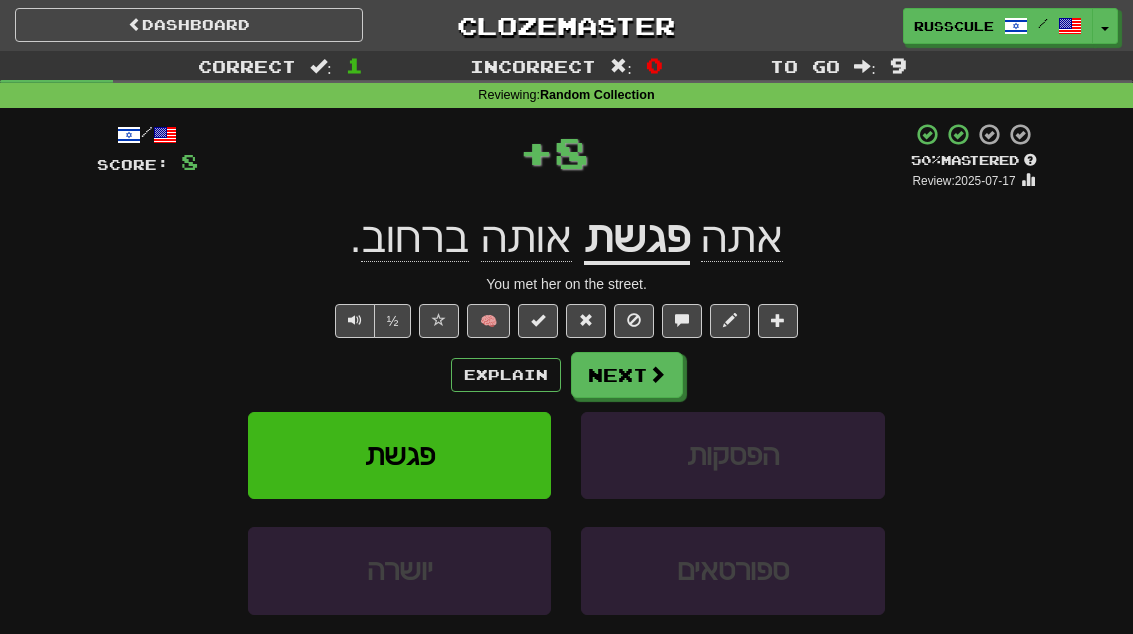 click on "Next" at bounding box center (627, 375) 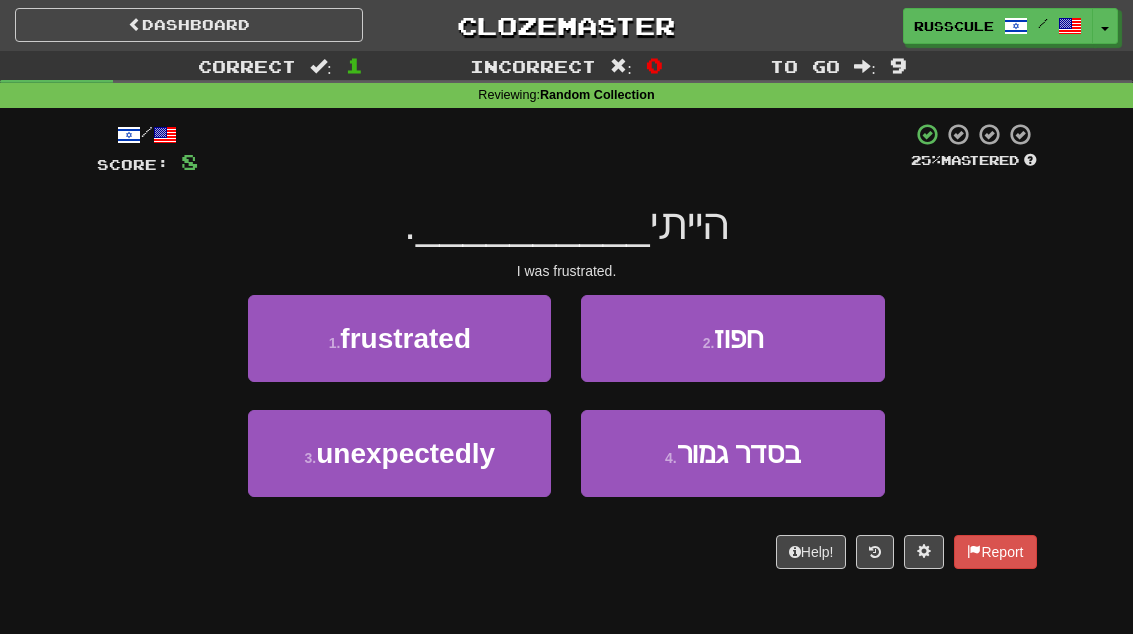 click on "מתוסכל" at bounding box center [405, 338] 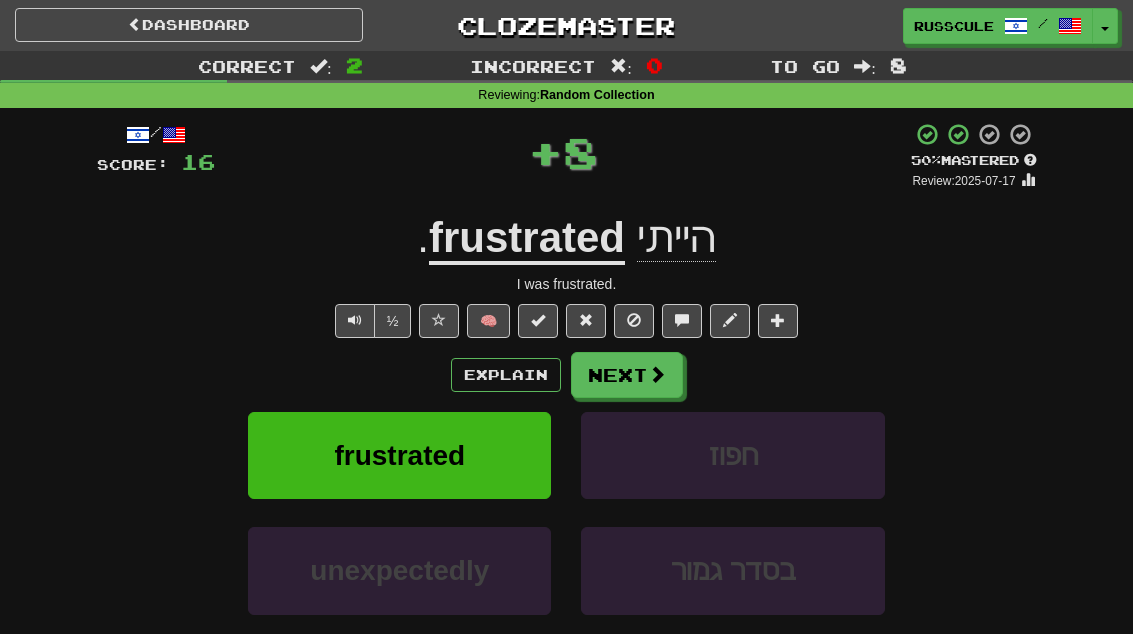 click at bounding box center [657, 374] 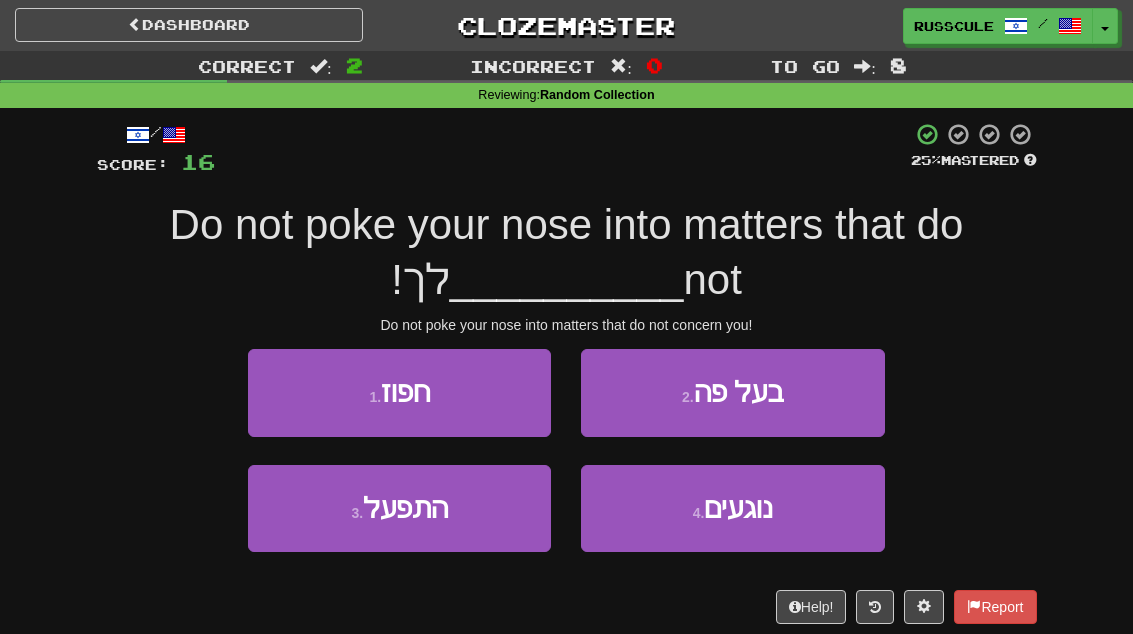 click on "נוגעים" at bounding box center (738, 508) 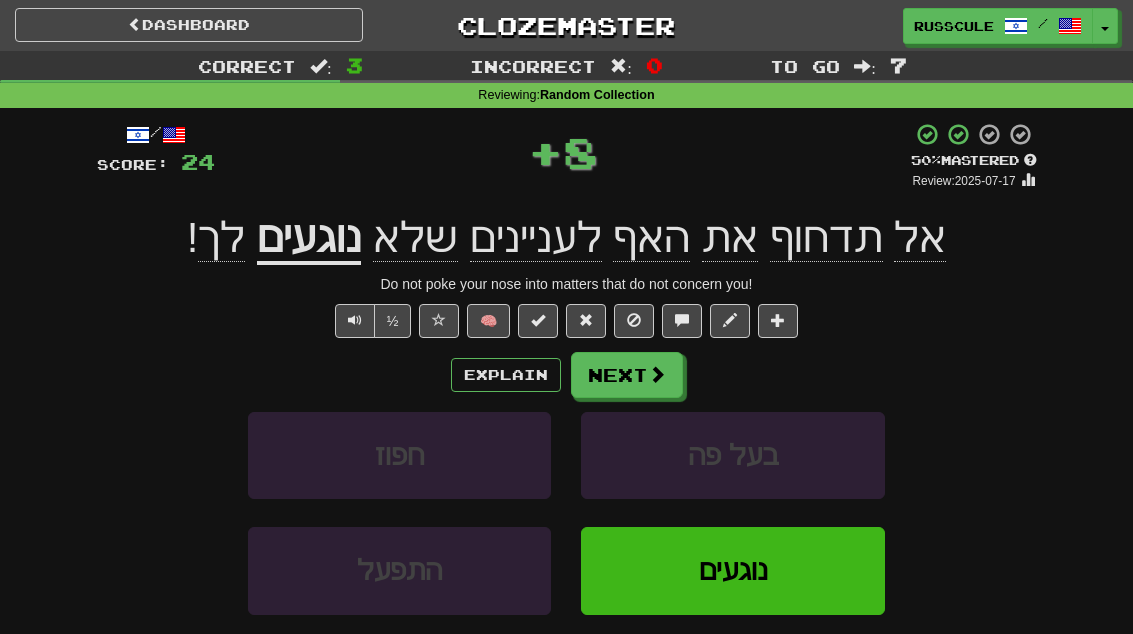 click on "Next" at bounding box center [627, 375] 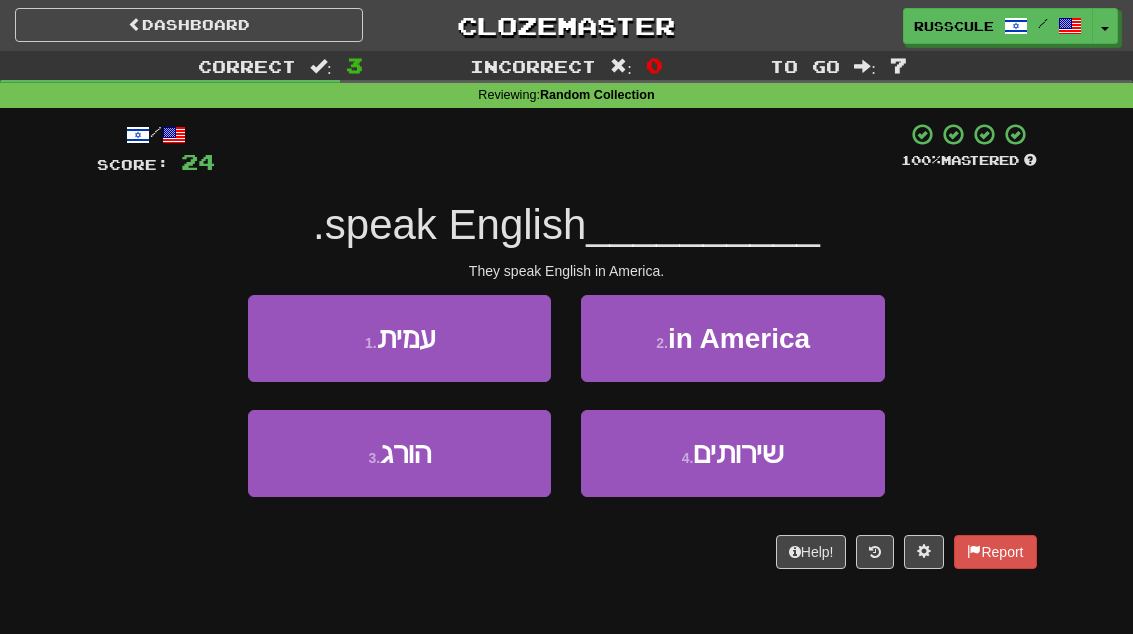 click on "באמריקה" at bounding box center (739, 338) 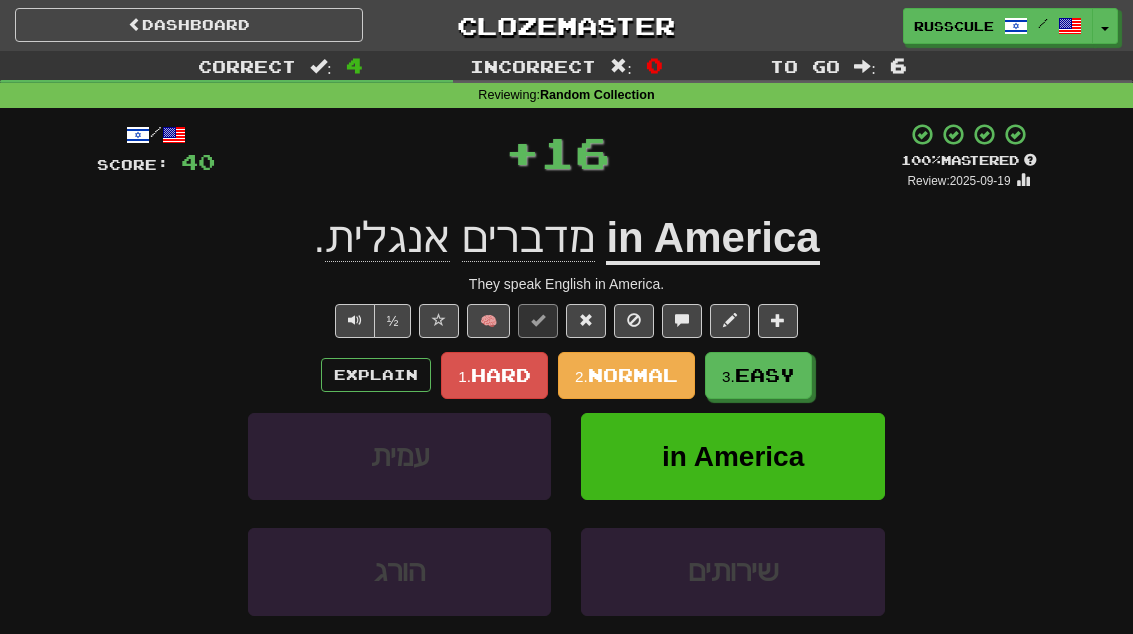 click on "Easy" at bounding box center [765, 375] 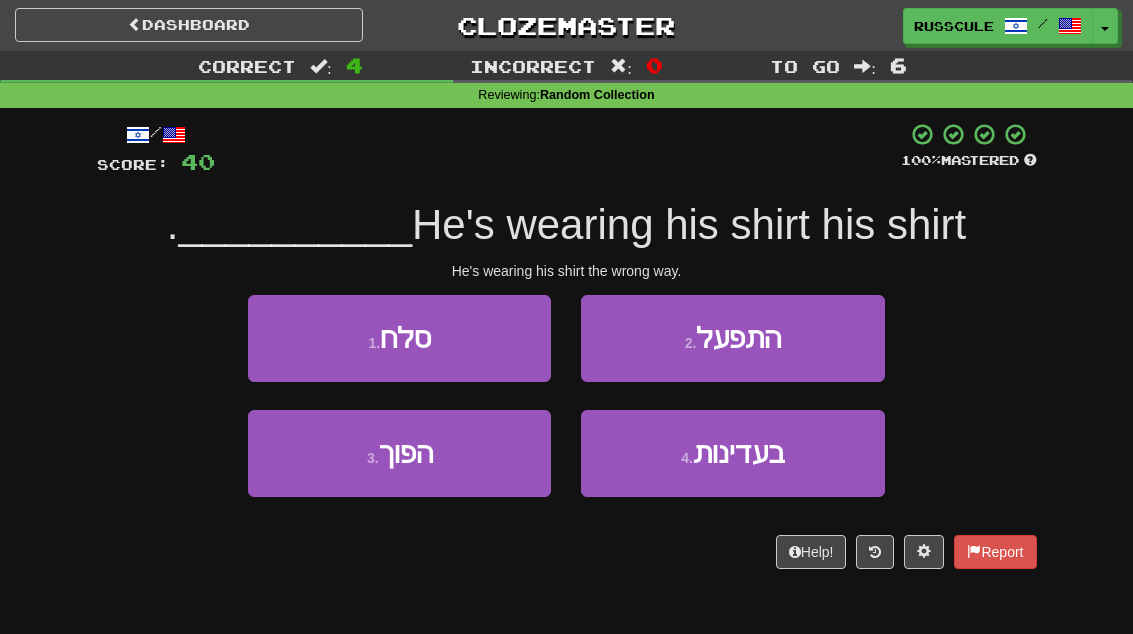 click on "3 .  הפוך" at bounding box center (399, 453) 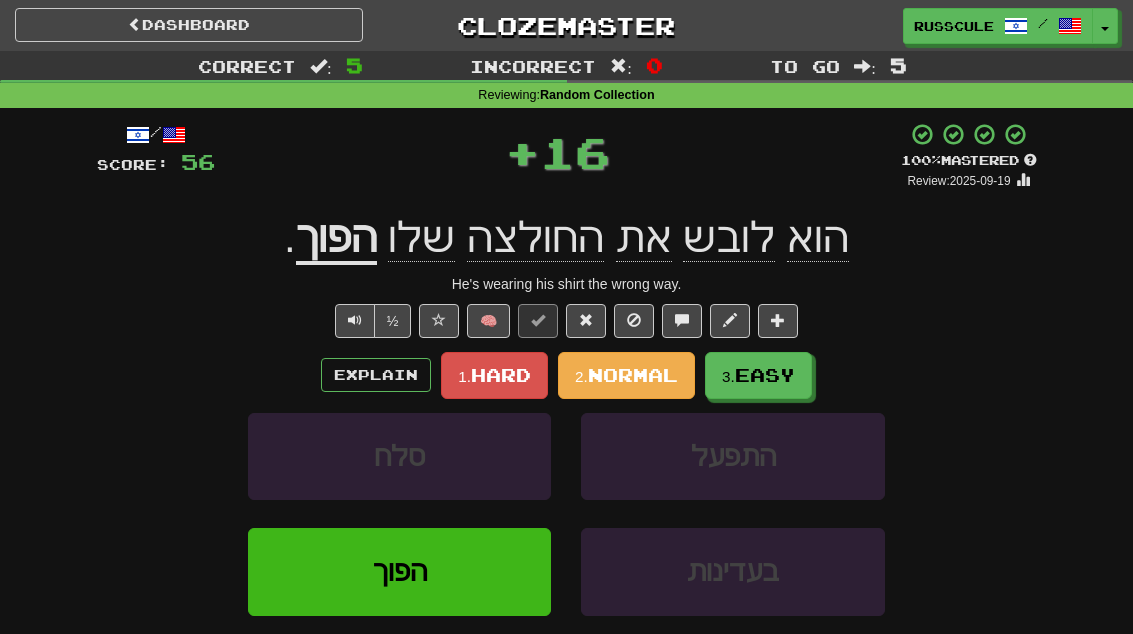 click on "Easy" at bounding box center (765, 375) 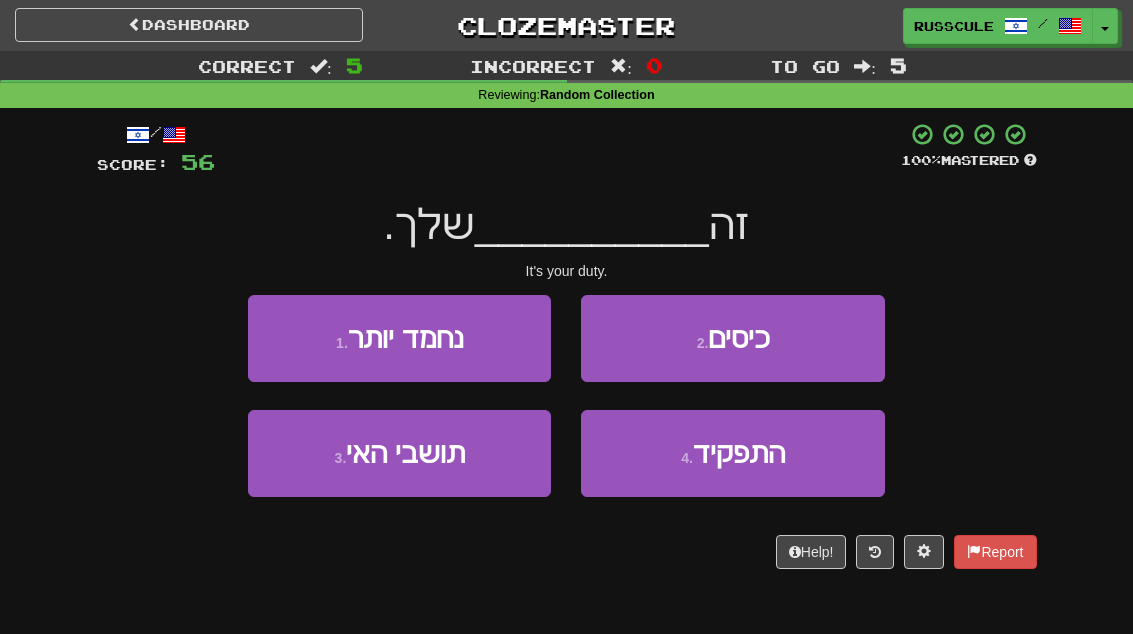 click on "התפקיד" at bounding box center (739, 453) 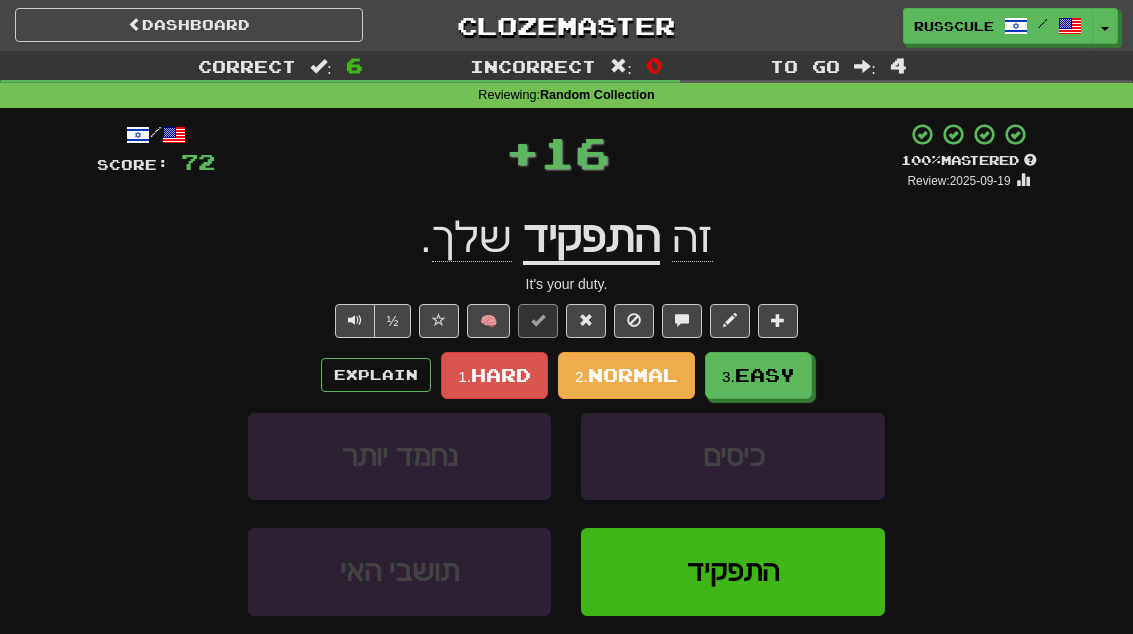 click on "Easy" at bounding box center [765, 375] 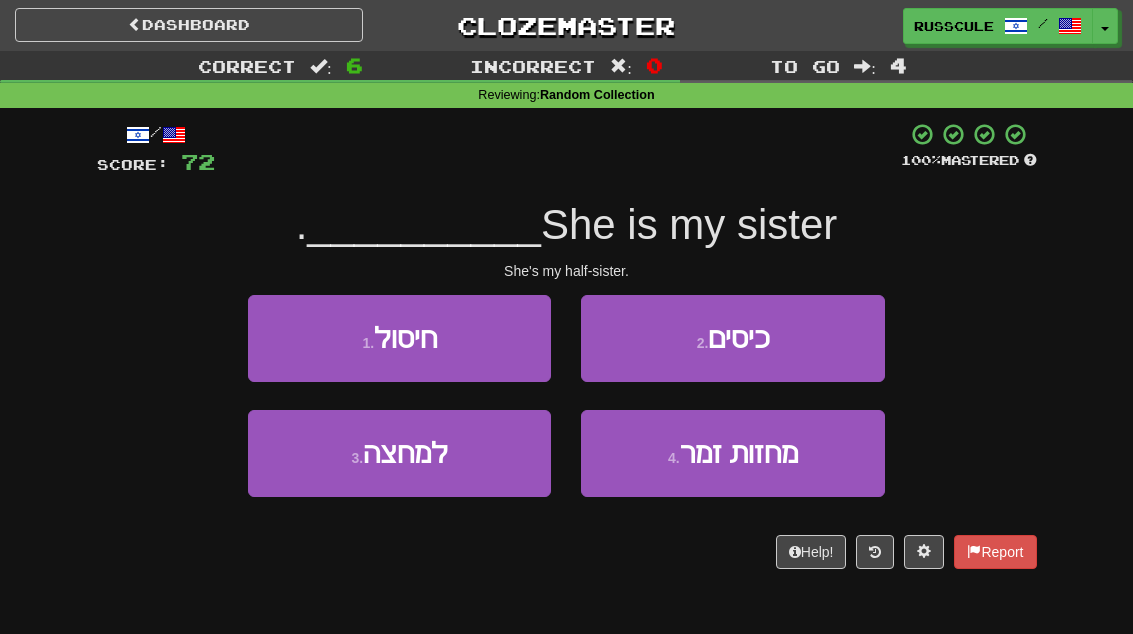click on "3 .  למחצה" at bounding box center (399, 453) 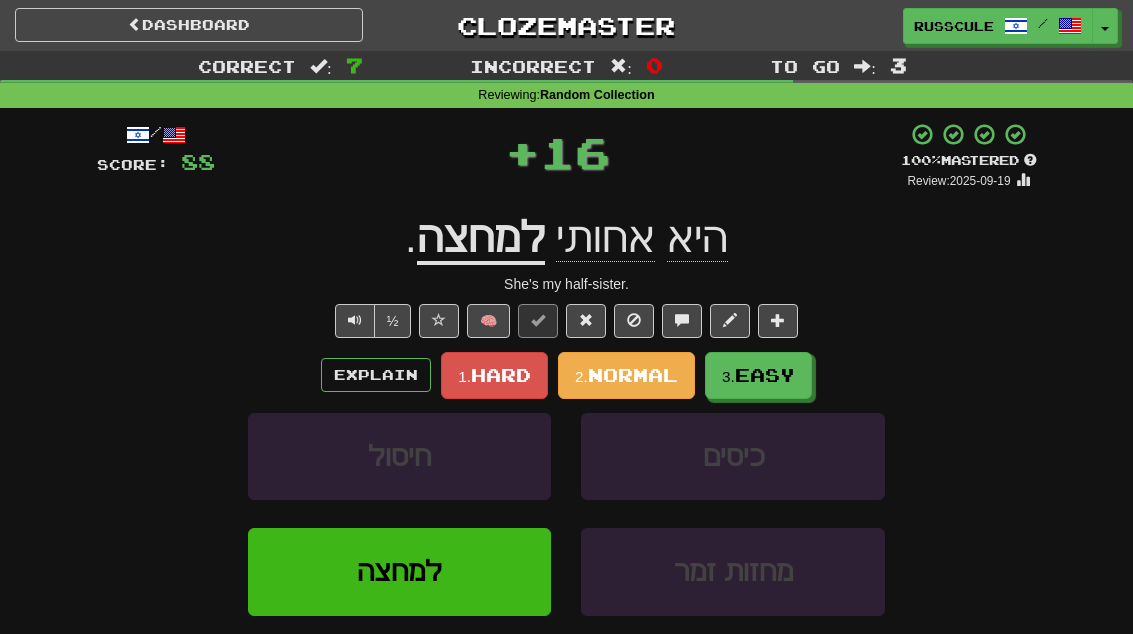 click on "Easy" at bounding box center [765, 375] 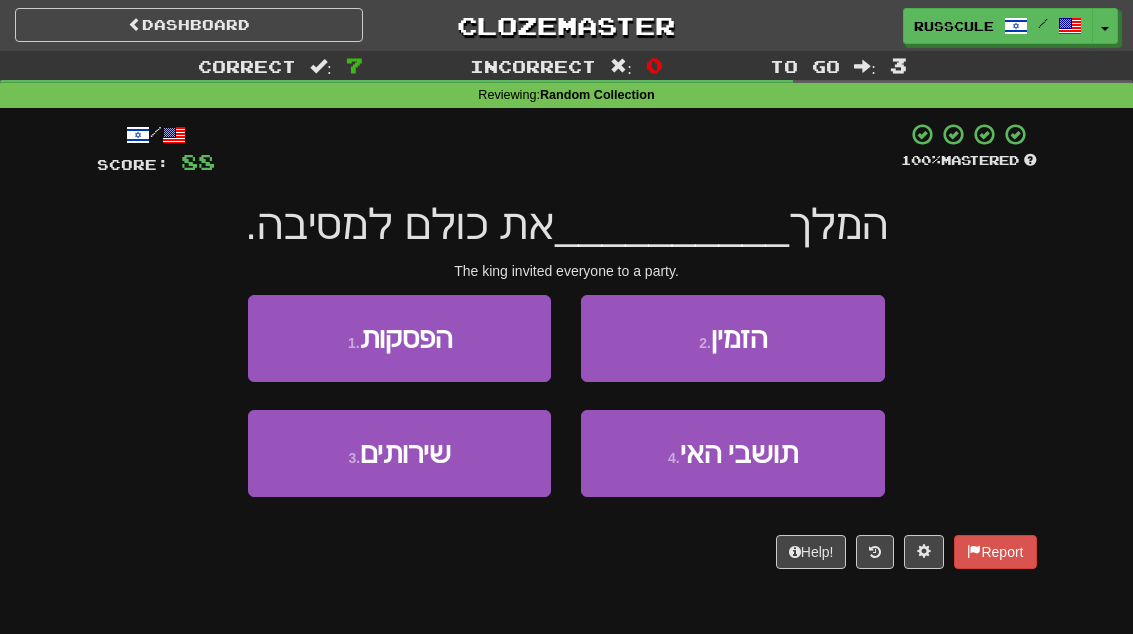 click on "2 .  הזמין" at bounding box center [732, 338] 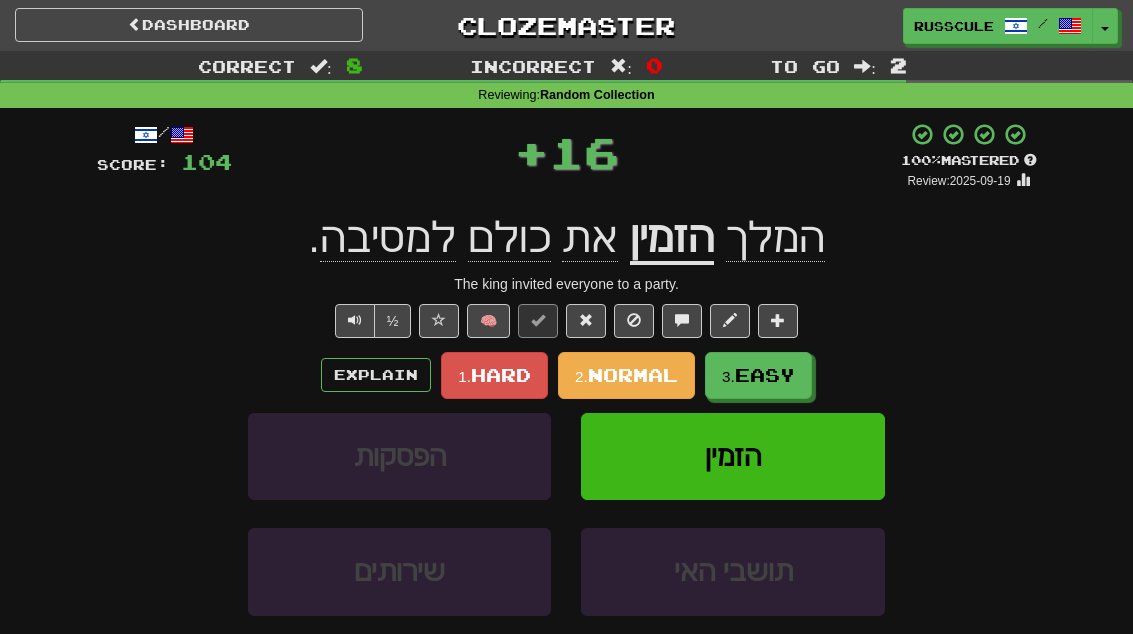 click on "Easy" at bounding box center (765, 375) 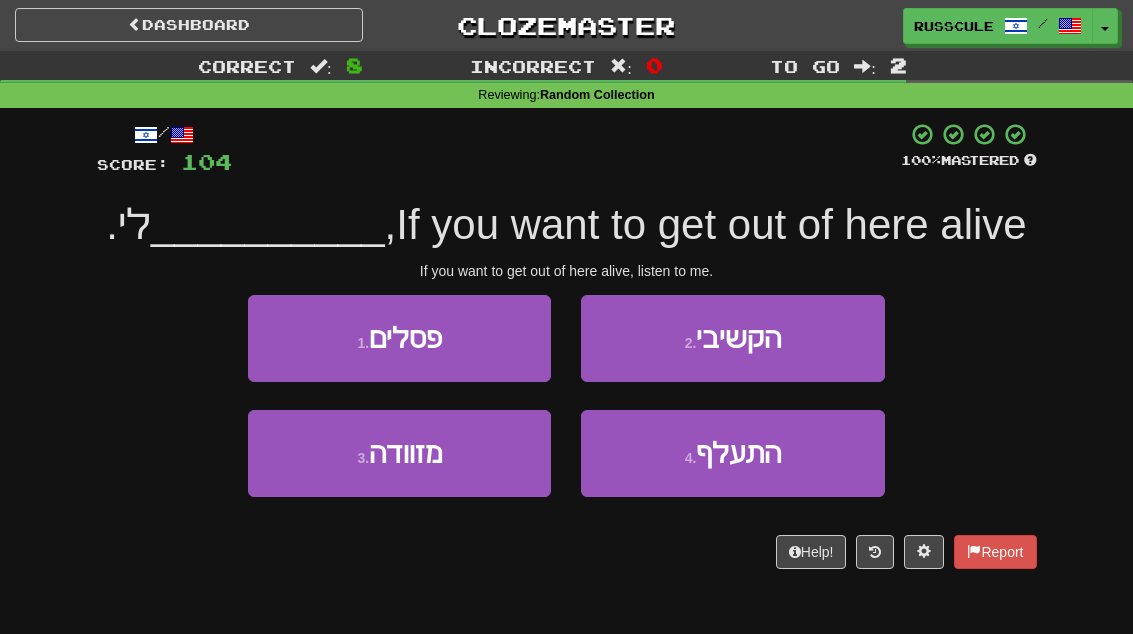 click on "2 .  הקשיבי" at bounding box center (732, 338) 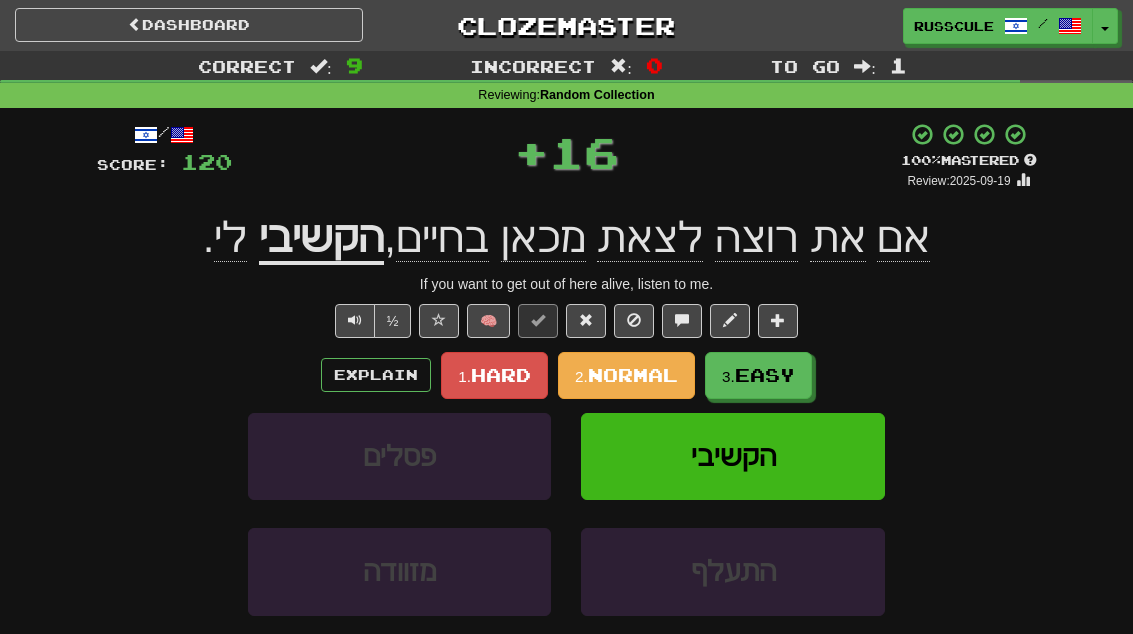 click on "Easy" at bounding box center (765, 375) 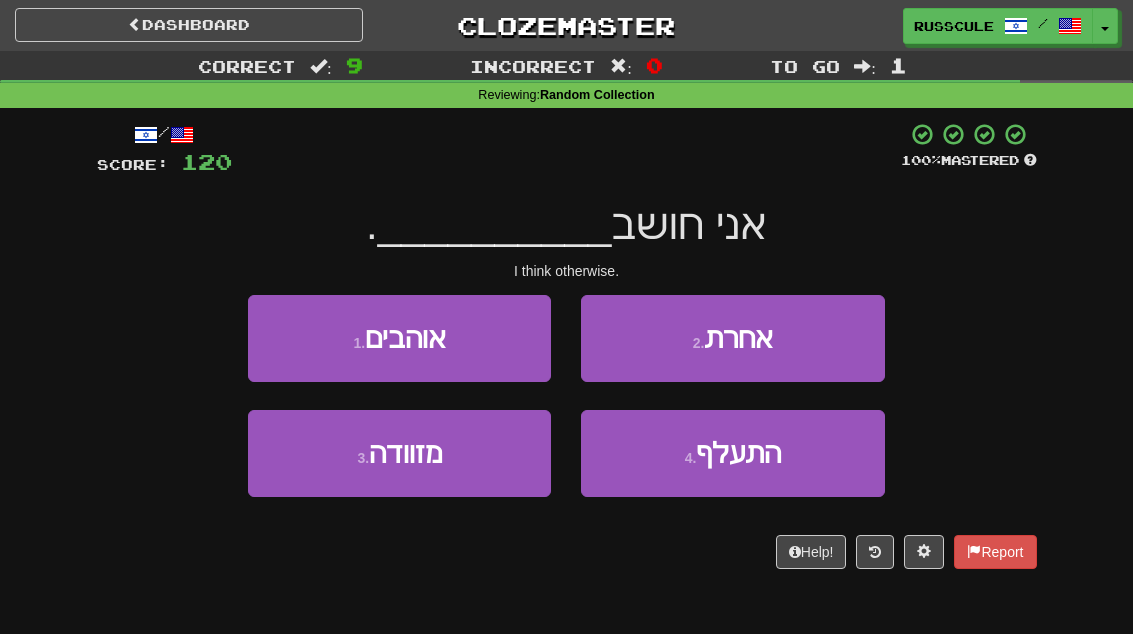 click on "2 .  אחרת" at bounding box center (732, 338) 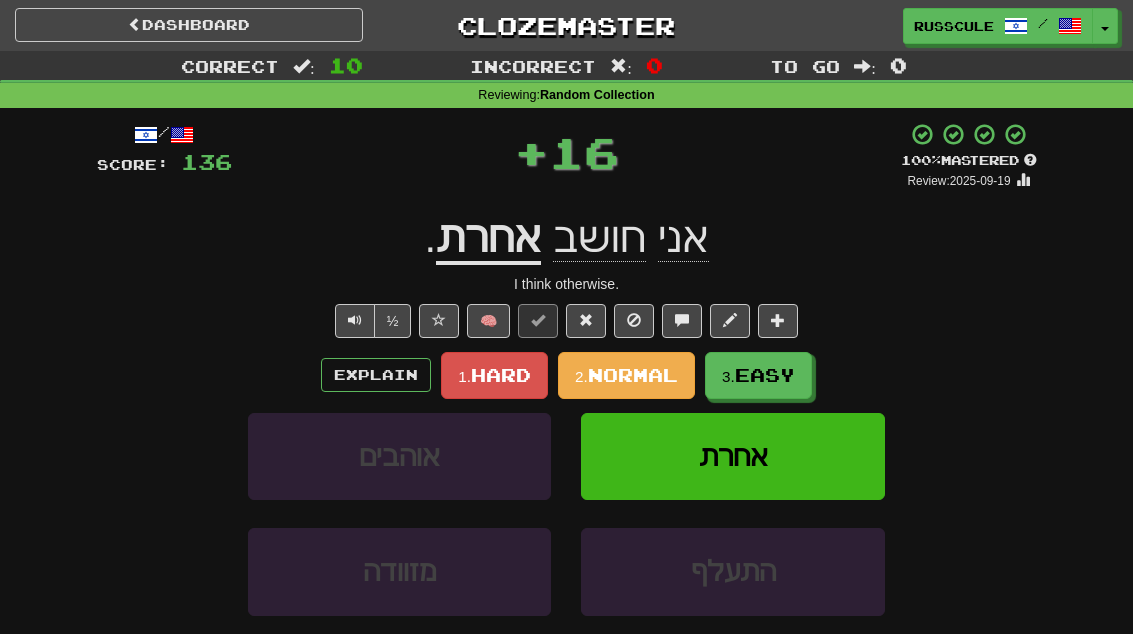 click on "Easy" at bounding box center (765, 375) 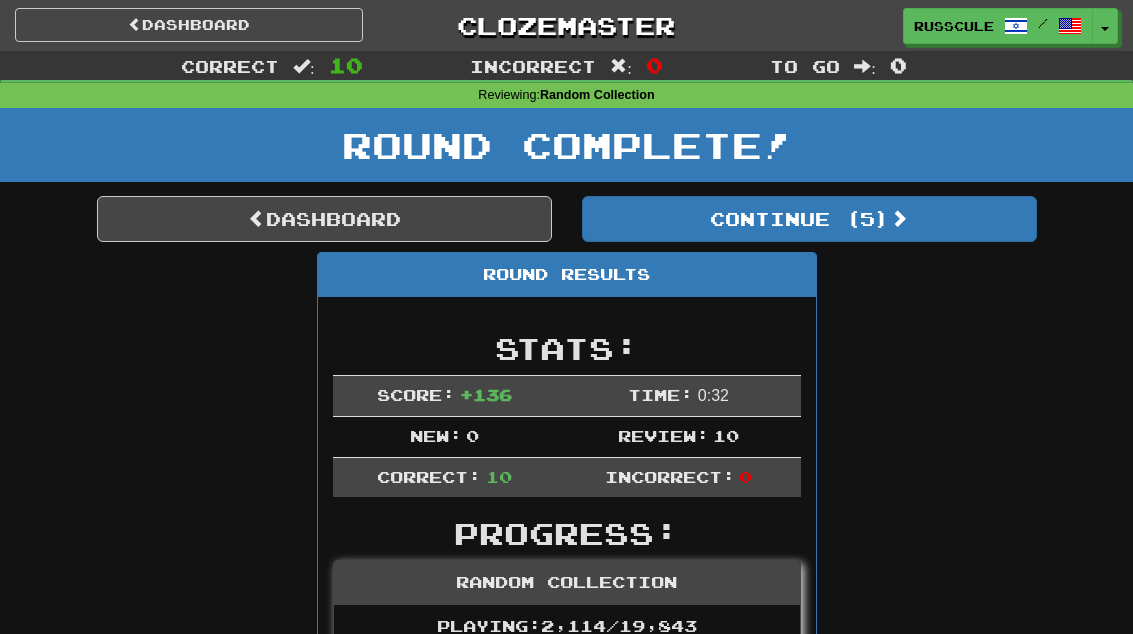 click on "Continue ( 5 )" at bounding box center [809, 219] 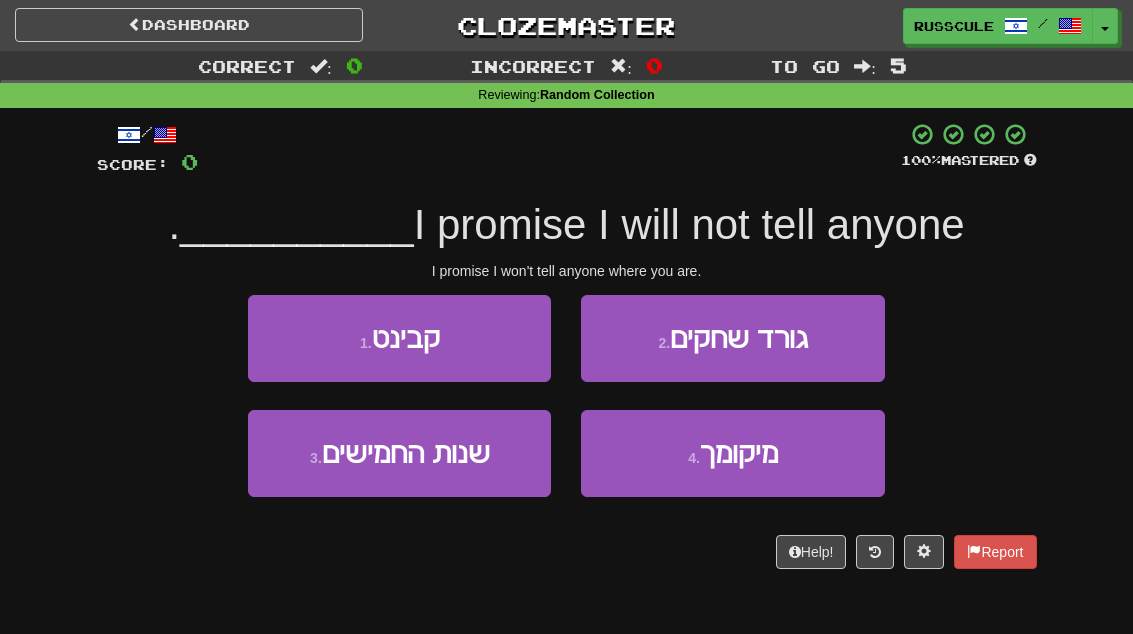 click on "מיקומך" at bounding box center (739, 453) 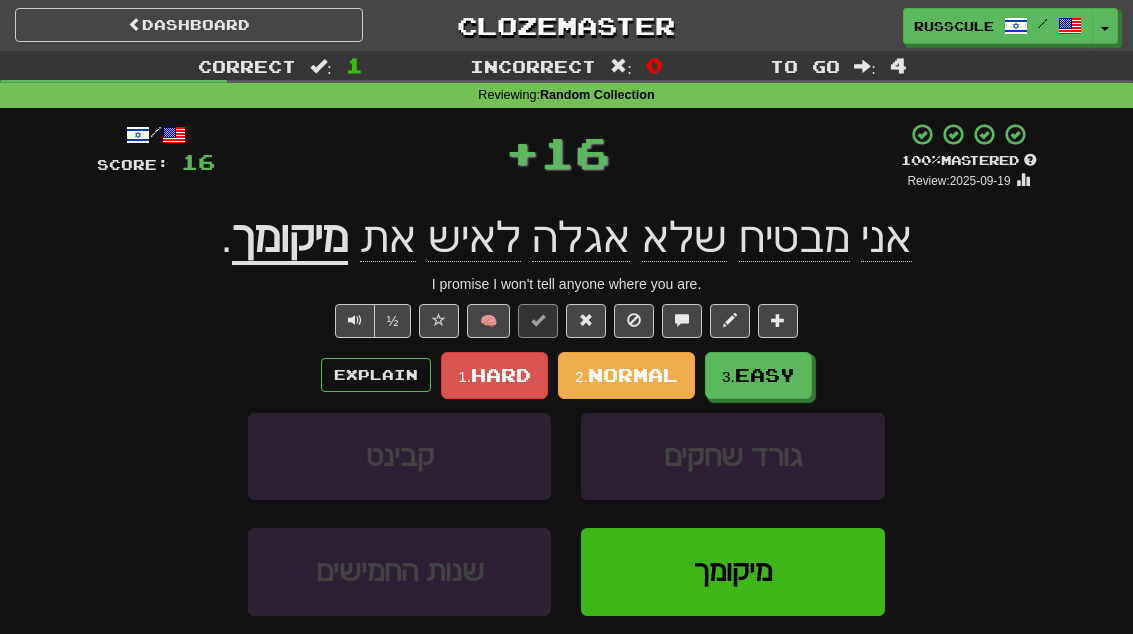 click on "Easy" at bounding box center (765, 375) 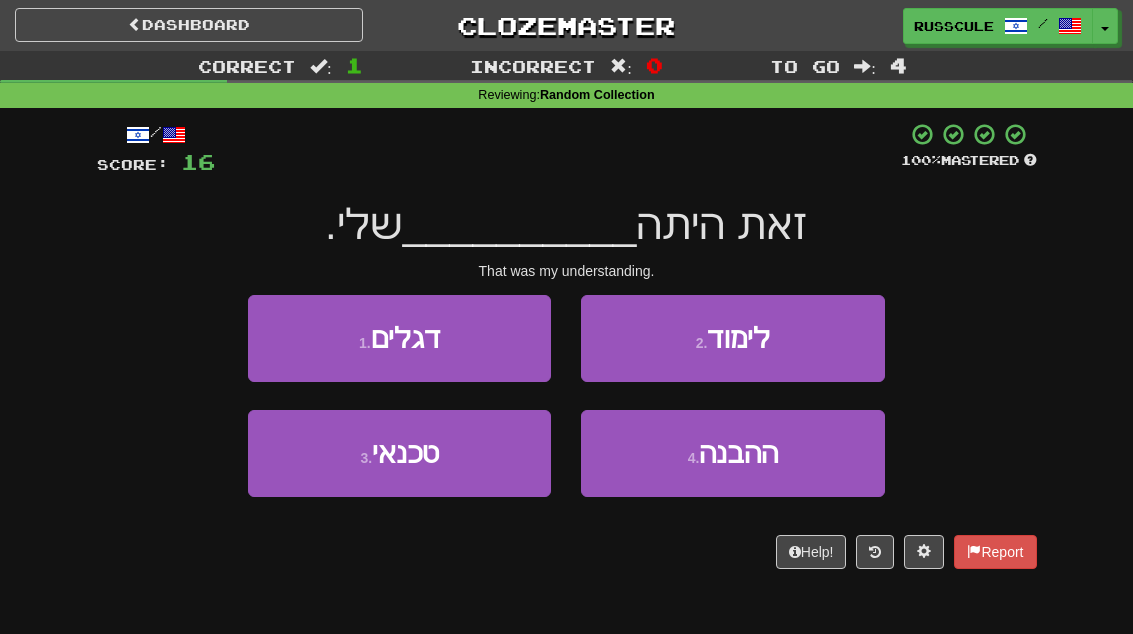 click on "ההבנה" at bounding box center [738, 453] 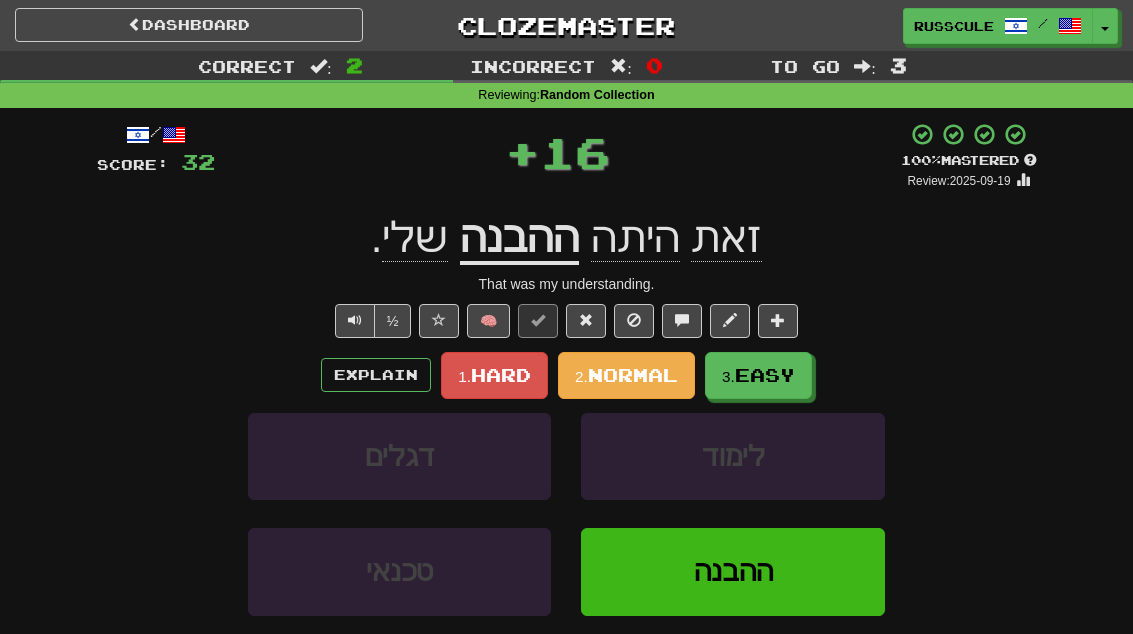 click on "Easy" at bounding box center [765, 375] 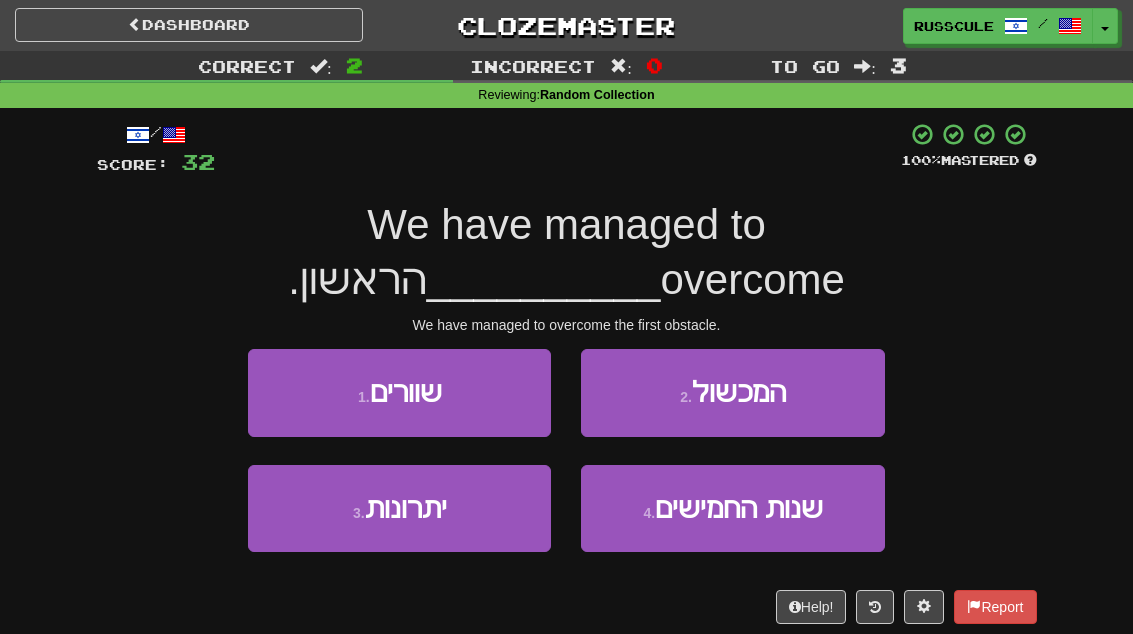 click on "2 .  המכשול" at bounding box center (732, 392) 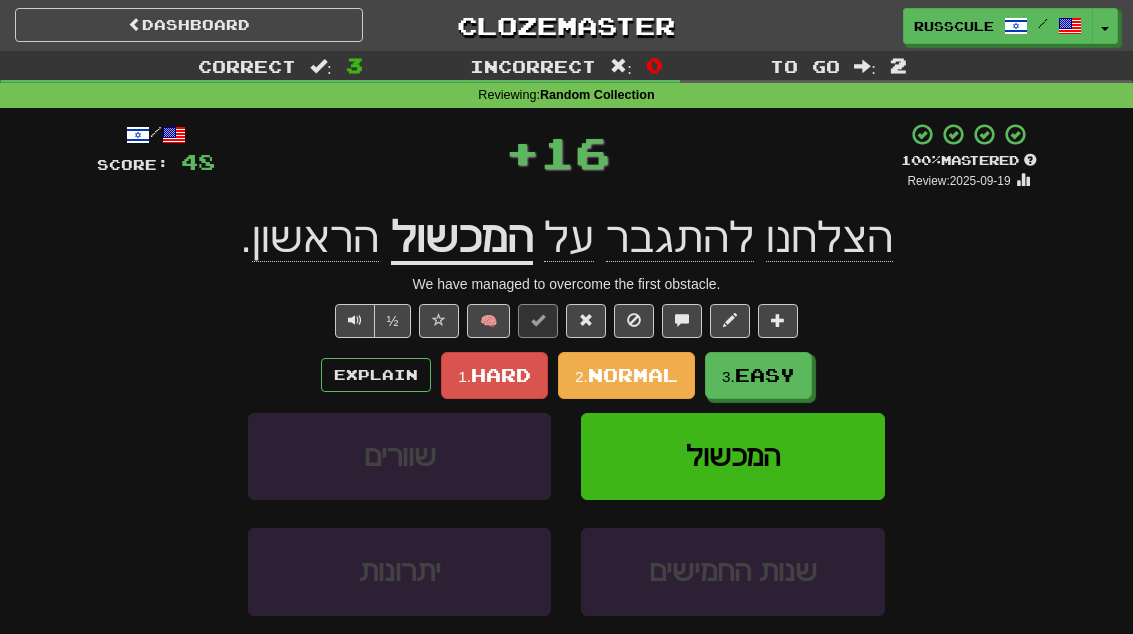 click on "Easy" at bounding box center (765, 375) 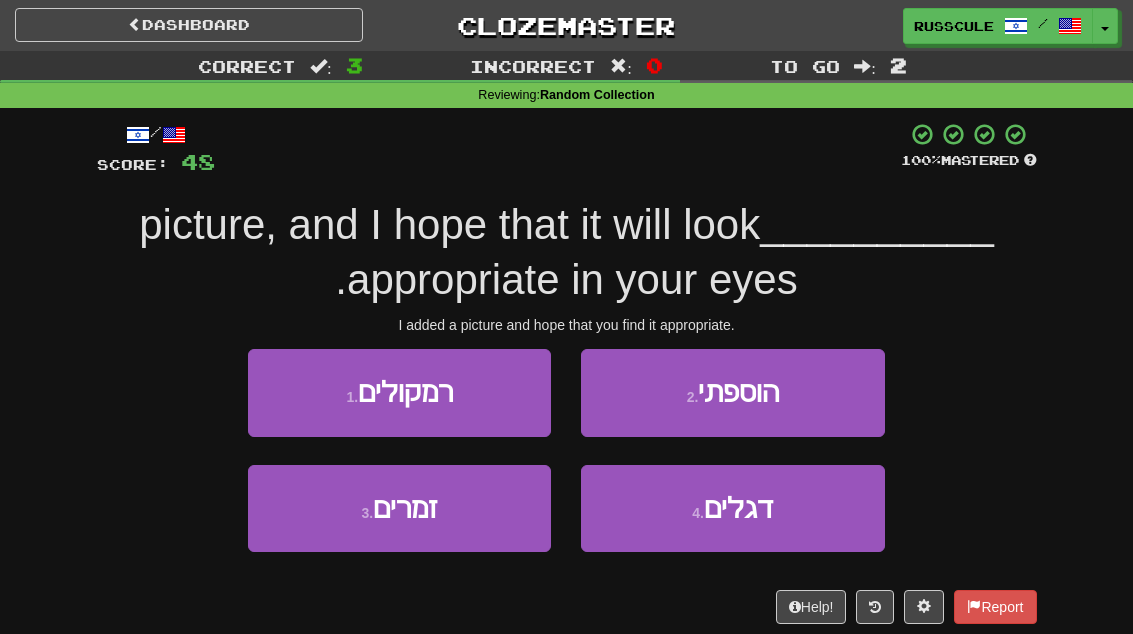 click on "הוספתי" at bounding box center [738, 392] 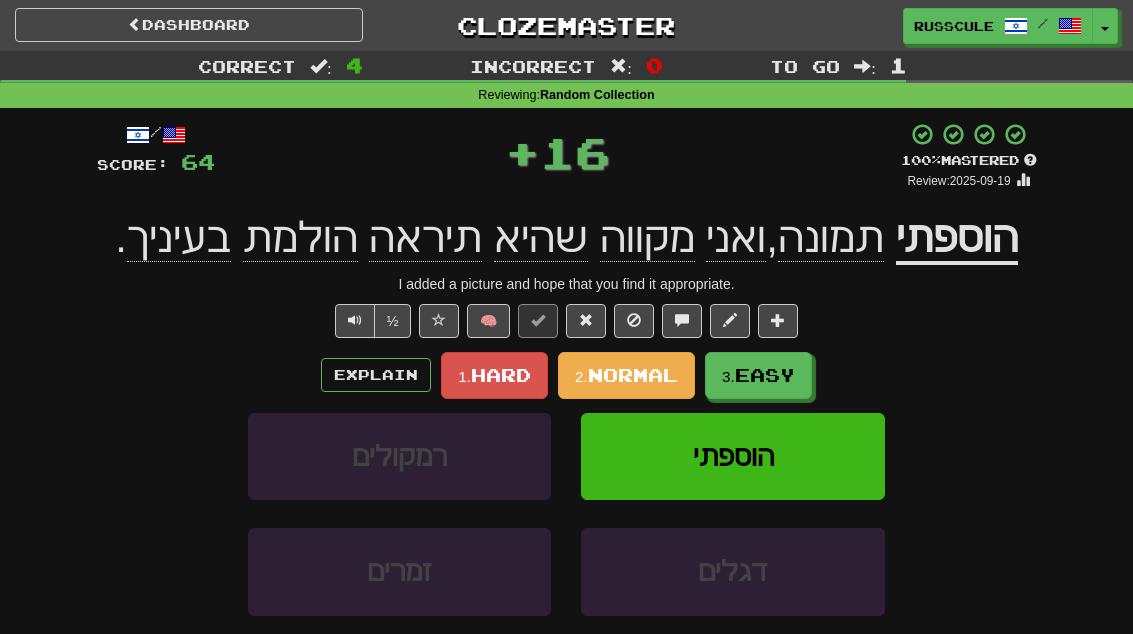 click on "Easy" at bounding box center (765, 375) 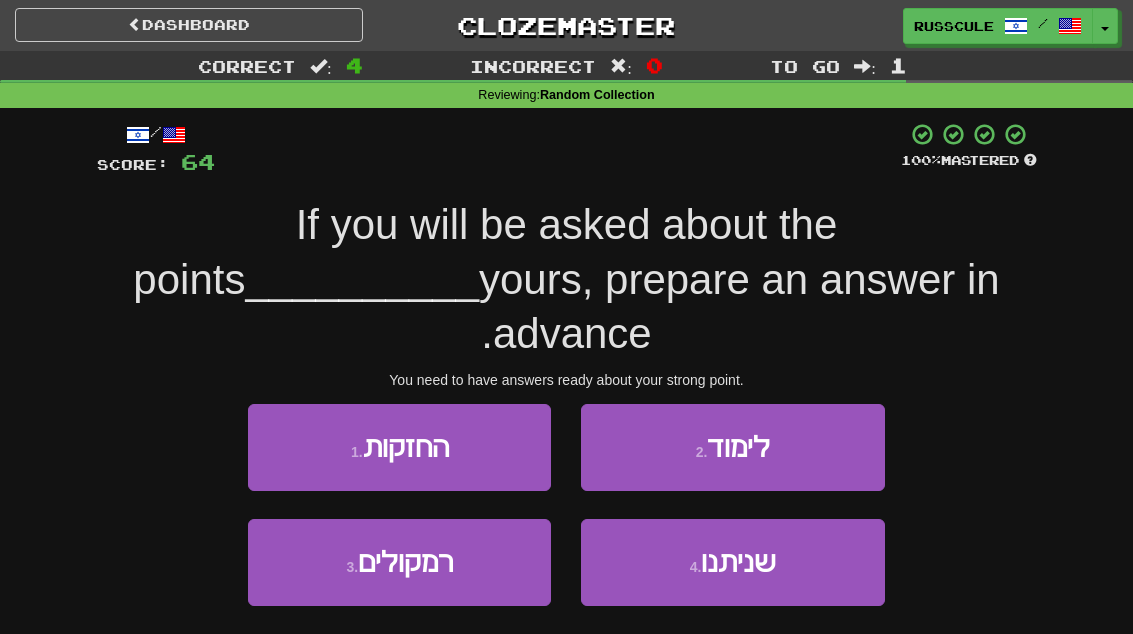 click on "החזקות" at bounding box center (406, 447) 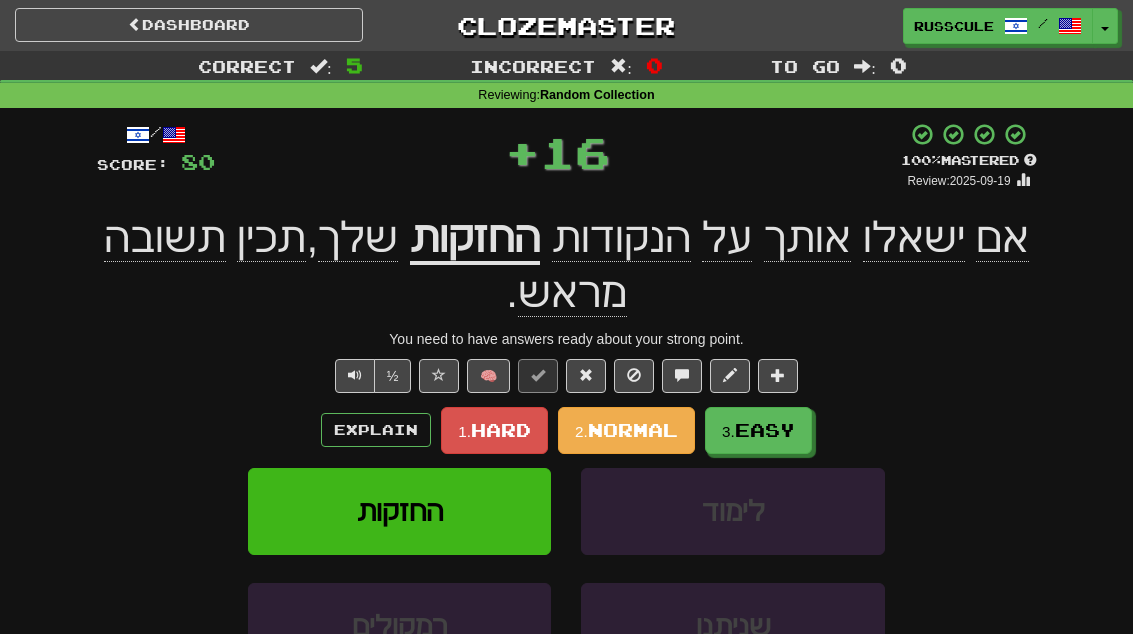 click on "3.  Easy" at bounding box center [758, 430] 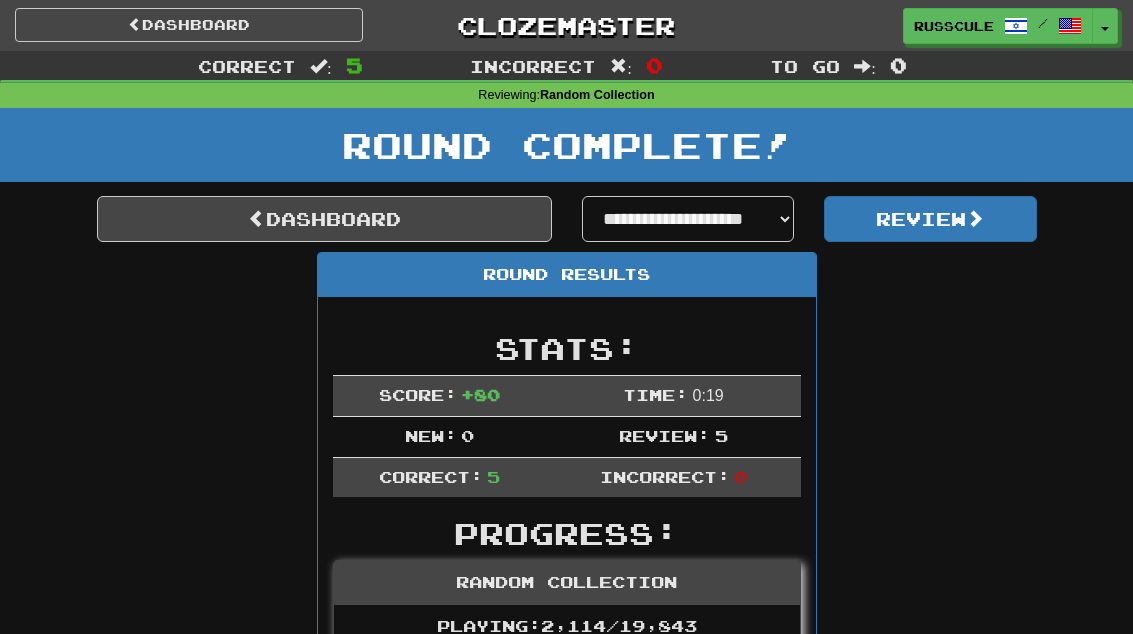 click on "Dashboard" at bounding box center (324, 219) 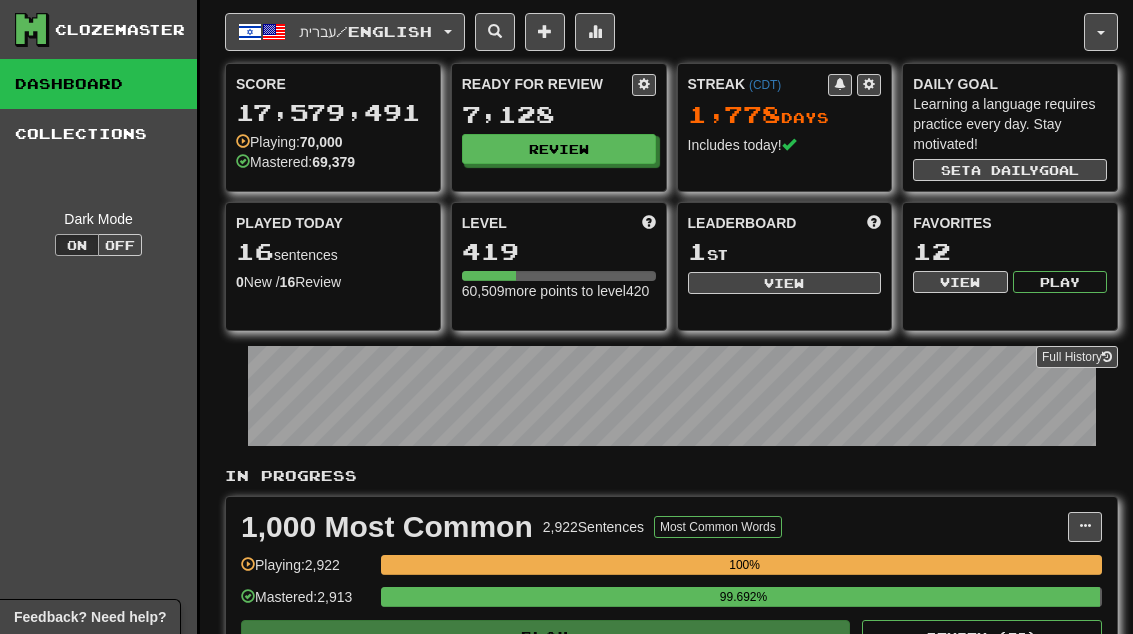 scroll, scrollTop: 0, scrollLeft: 0, axis: both 